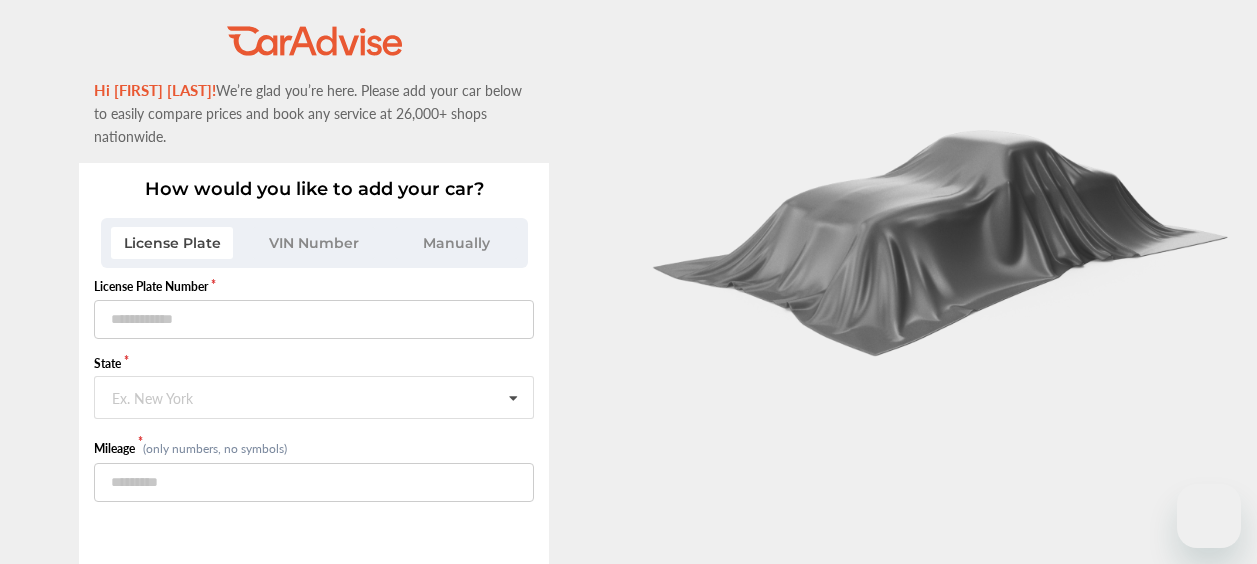 scroll, scrollTop: 0, scrollLeft: 0, axis: both 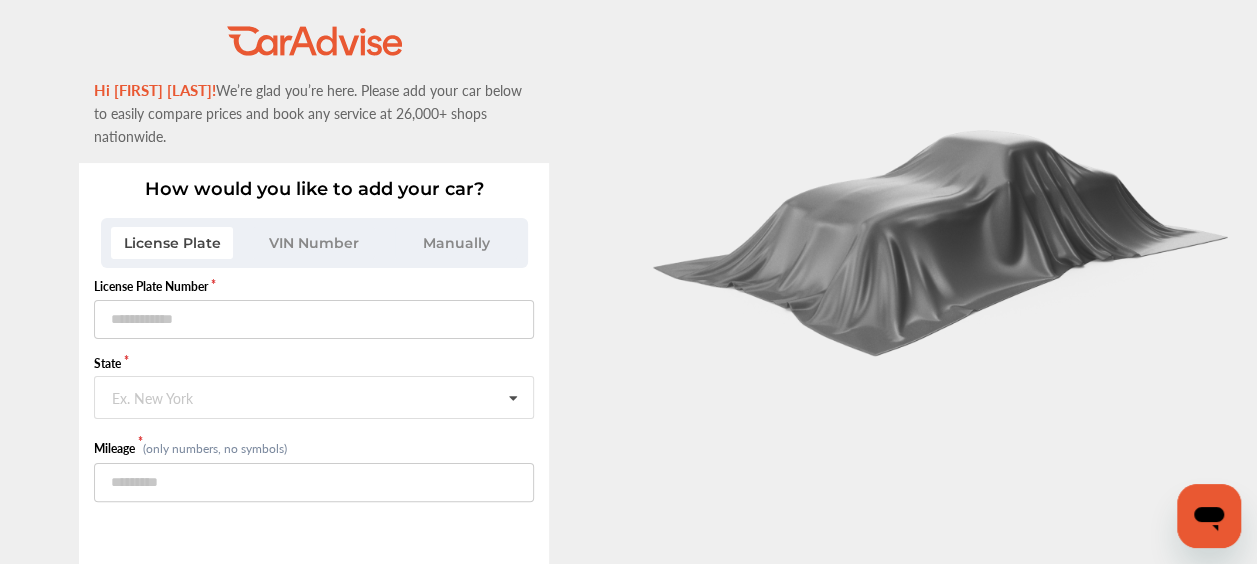 click at bounding box center [314, 319] 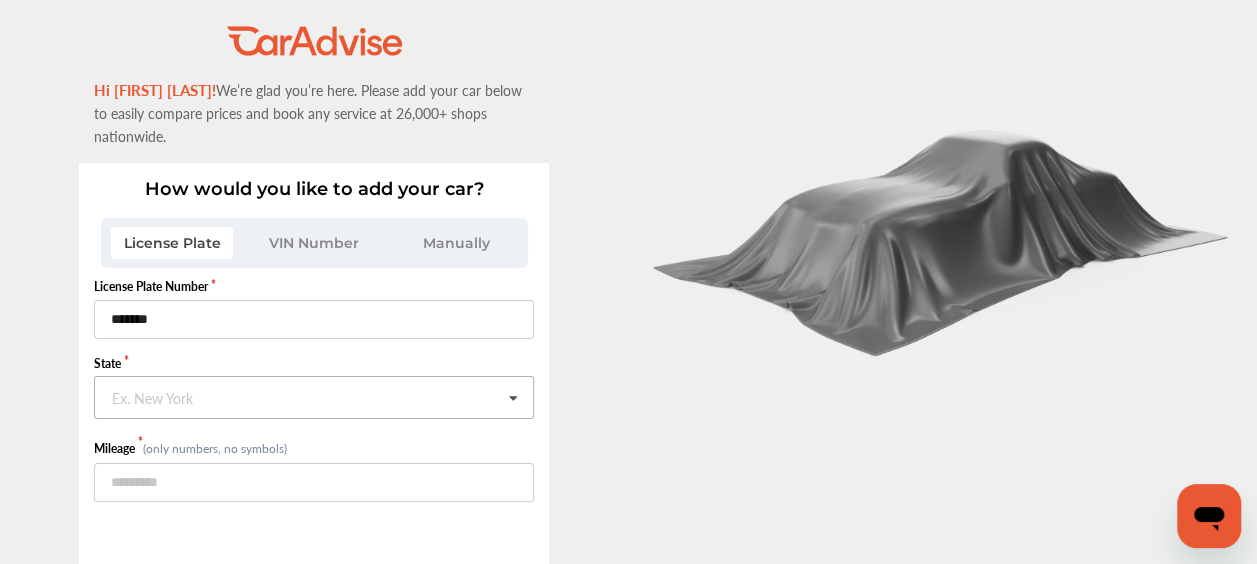 type on "*******" 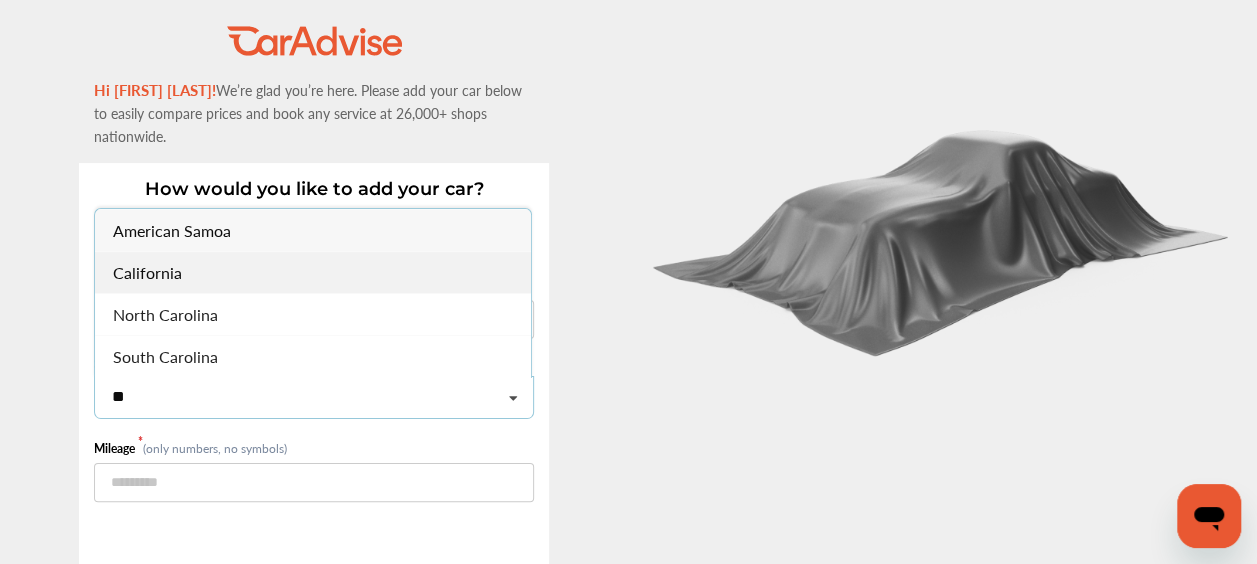 type on "**" 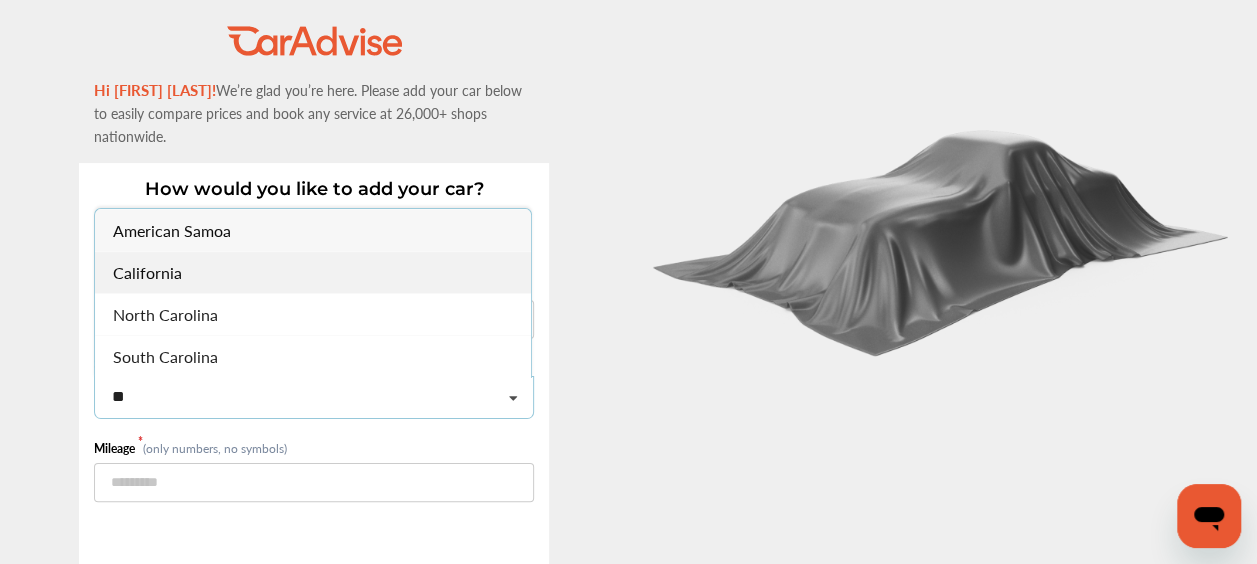 click on "California" at bounding box center (313, 272) 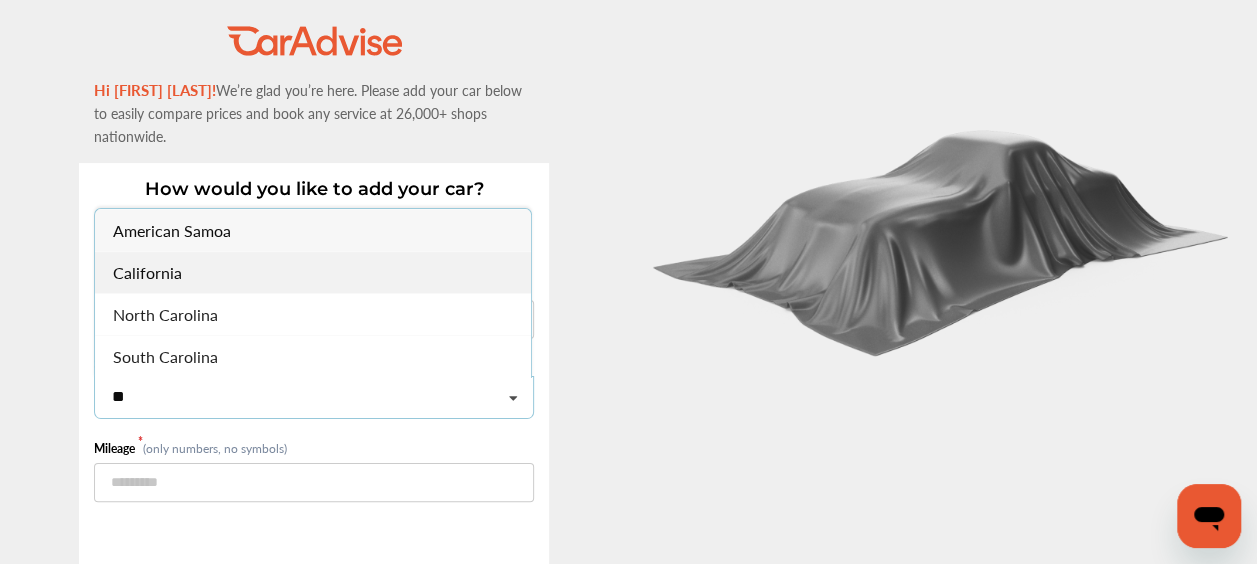 type 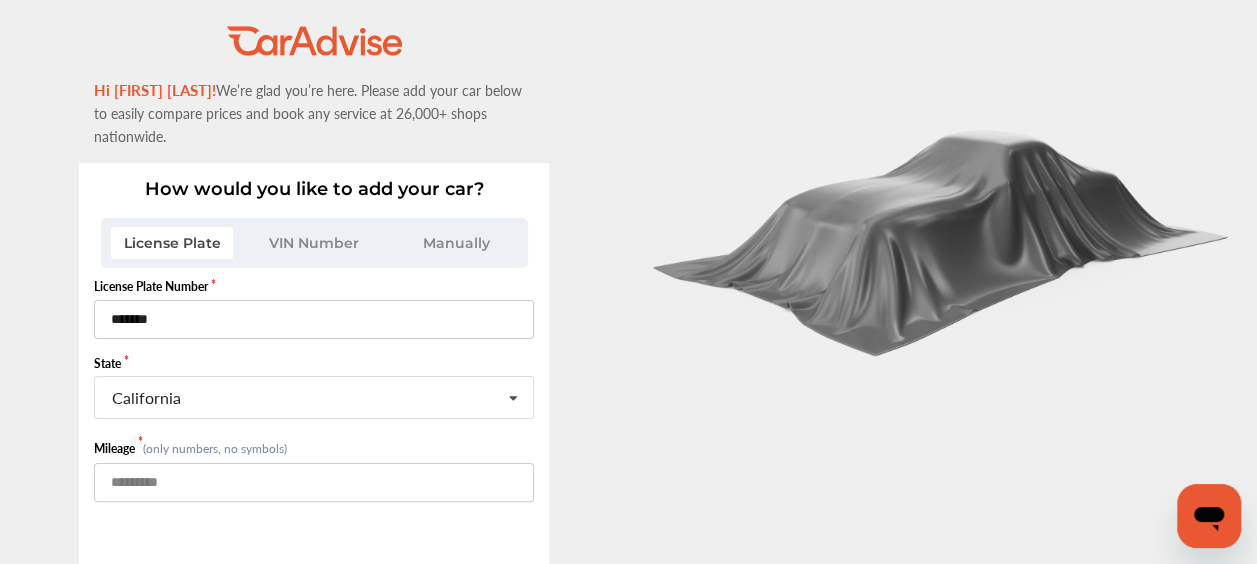 click at bounding box center [314, 482] 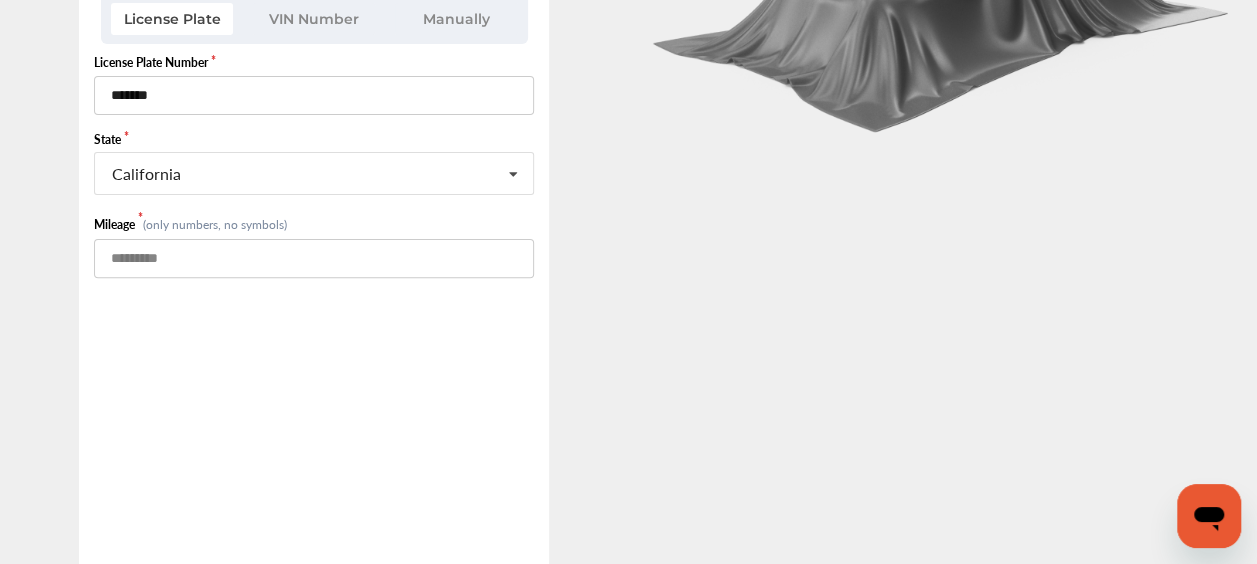 scroll, scrollTop: 290, scrollLeft: 0, axis: vertical 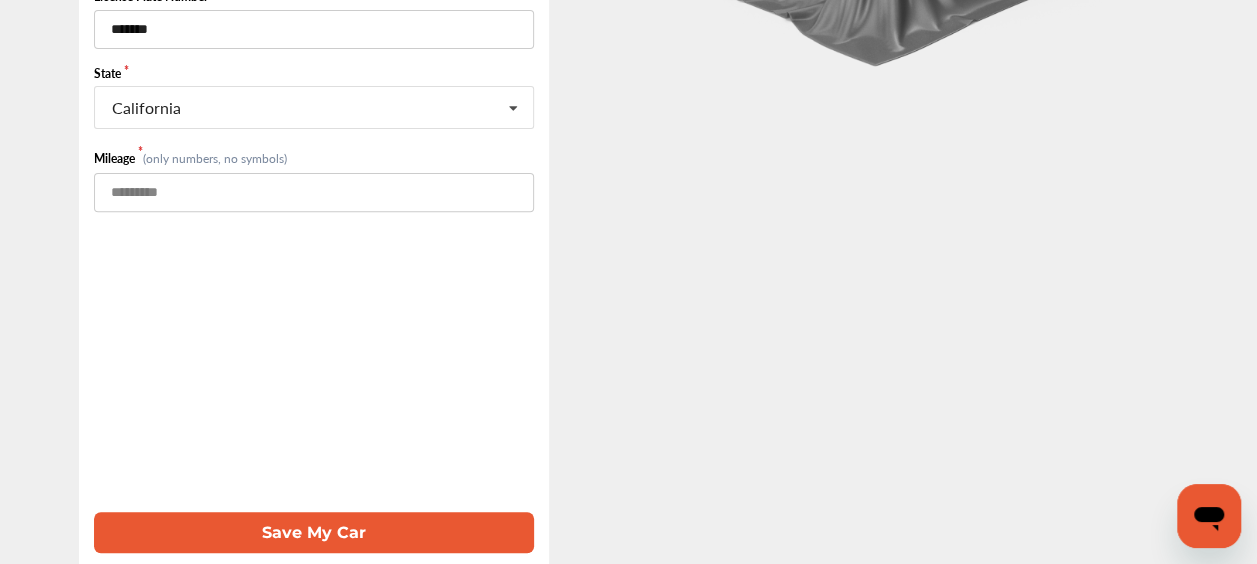 type on "******" 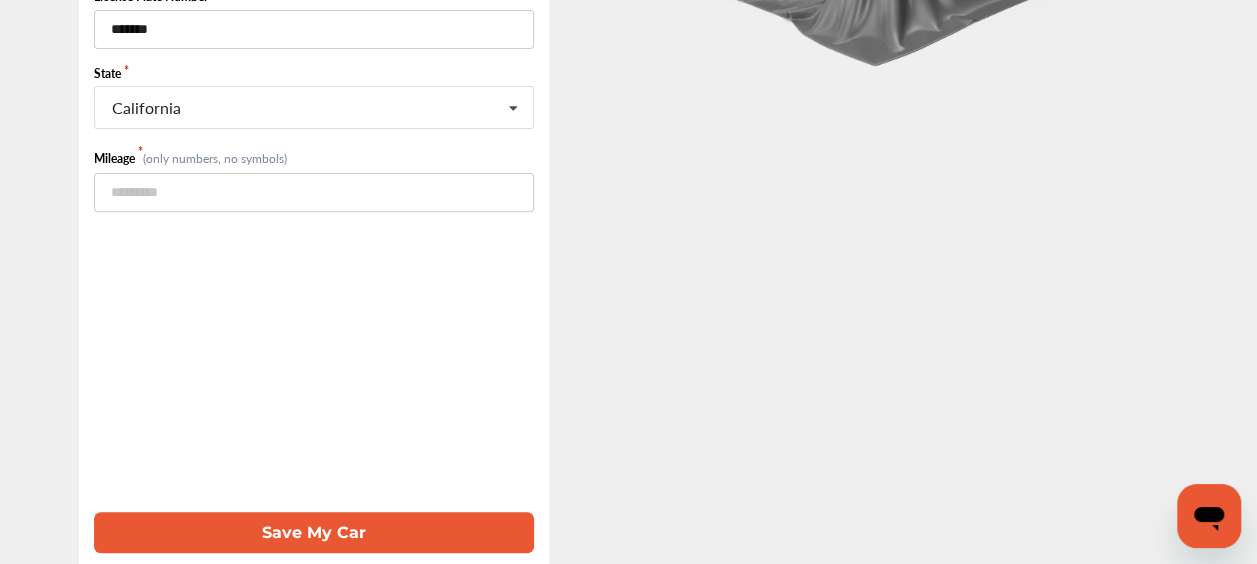 click on "Save My Car" at bounding box center (314, 532) 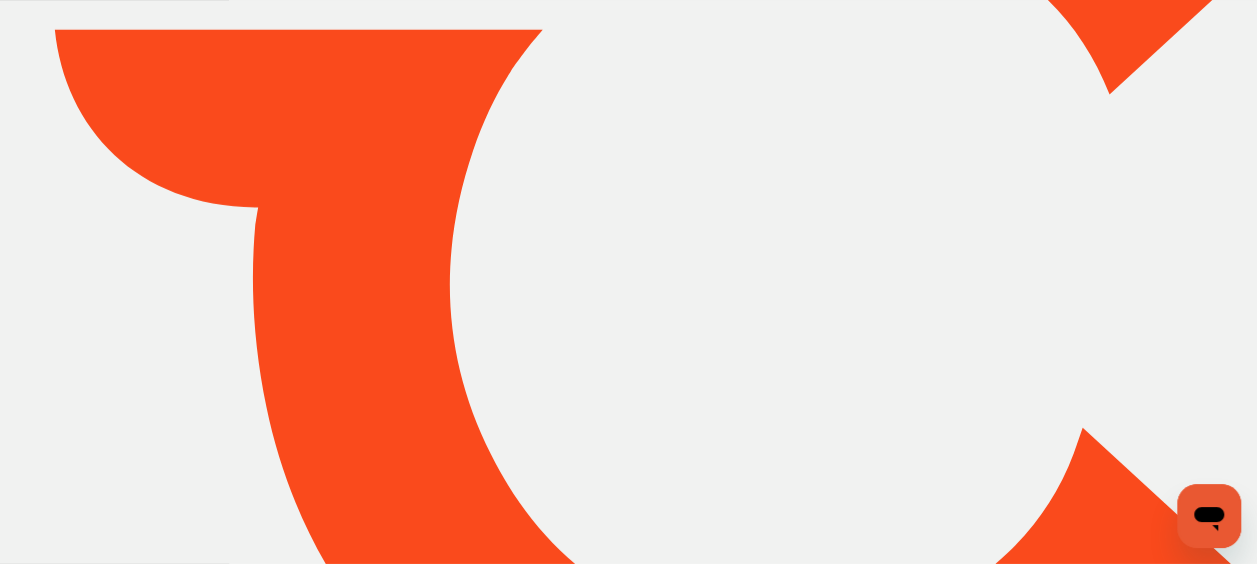 scroll, scrollTop: 0, scrollLeft: 0, axis: both 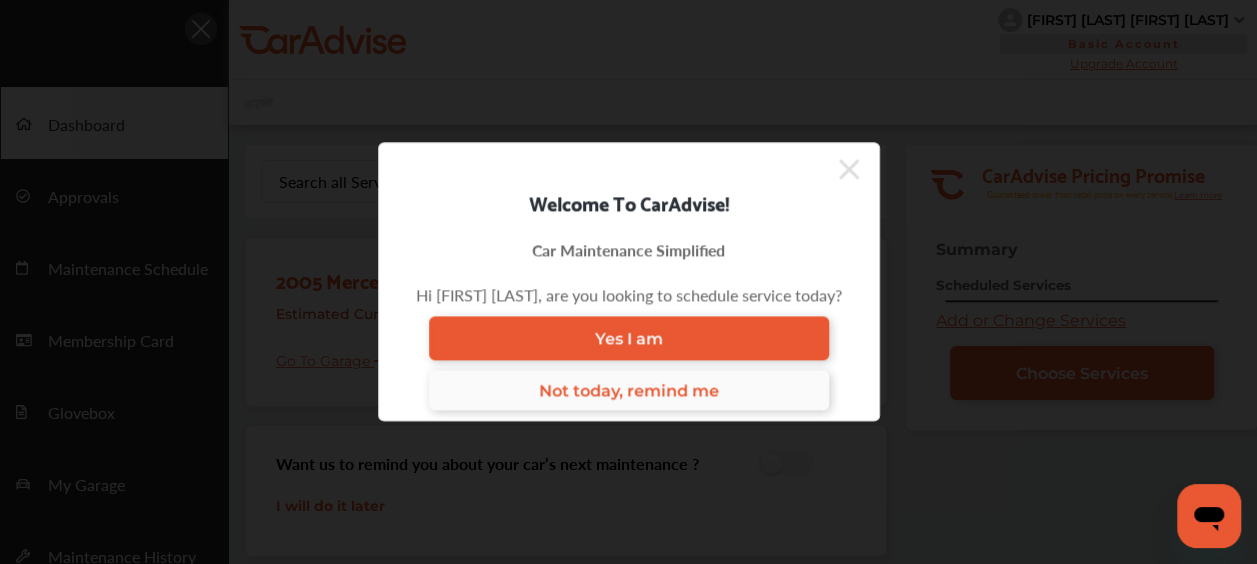 click on "Not today, remind me" at bounding box center (629, 390) 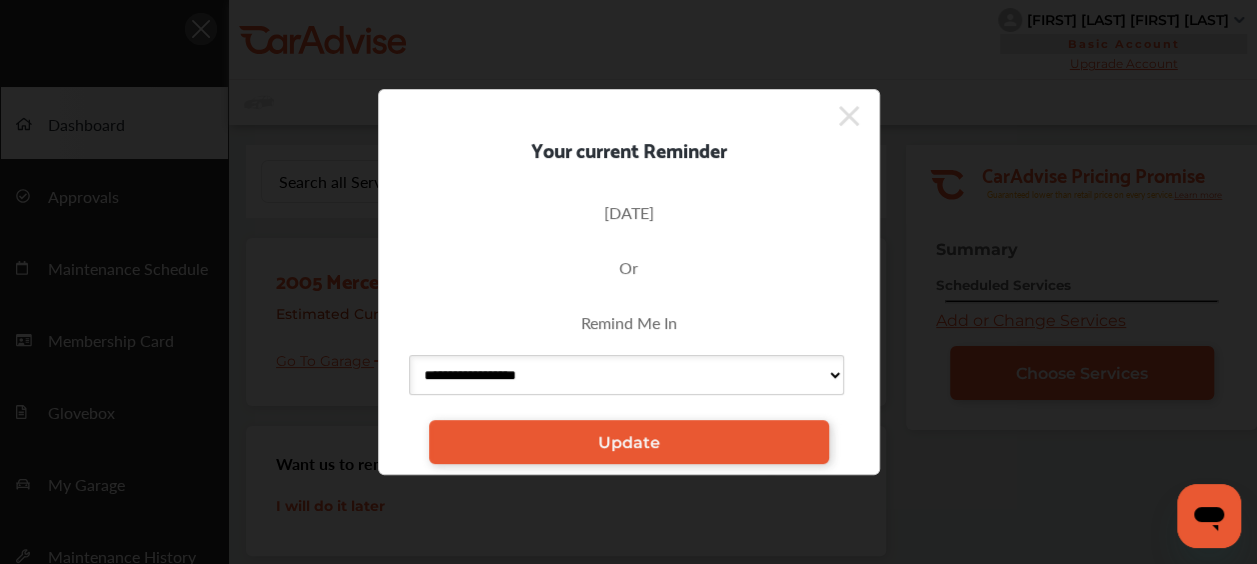 click on "**********" at bounding box center (626, 375) 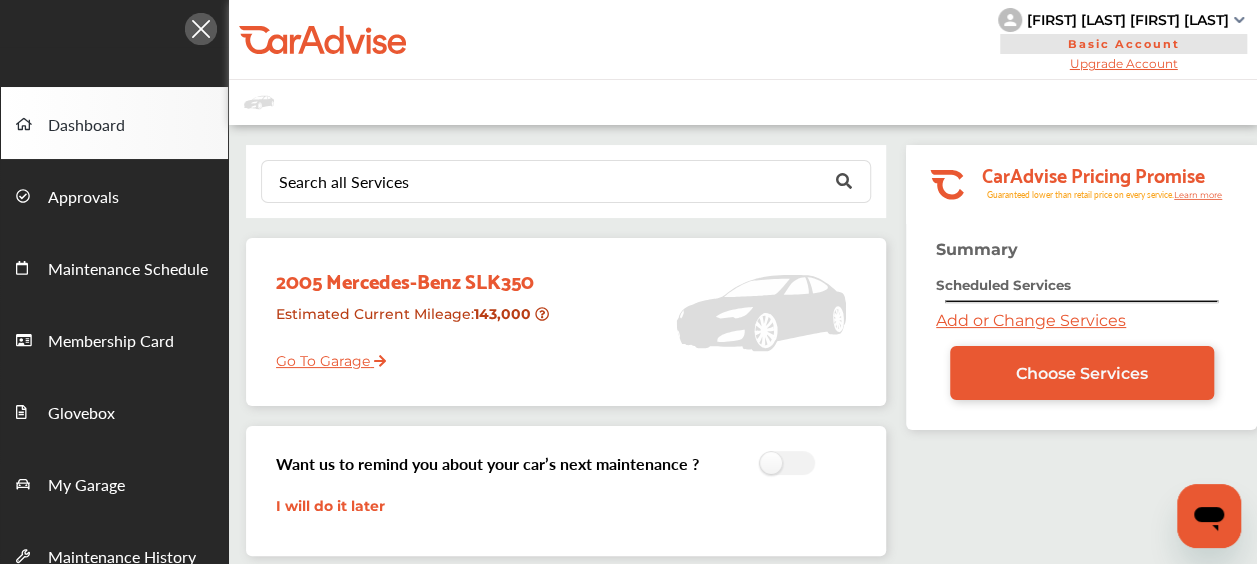 scroll, scrollTop: 288, scrollLeft: 0, axis: vertical 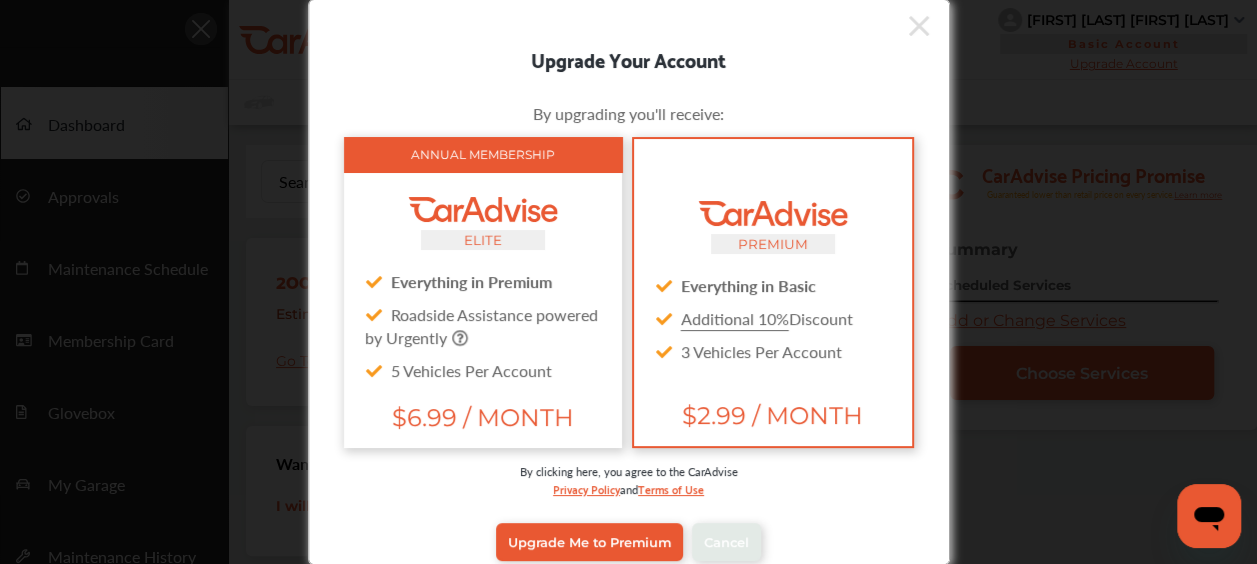 click on "ELITE Everything in Premium Roadside Assistance powered by Urgently 5 Vehicles Per Account" at bounding box center (483, 287) 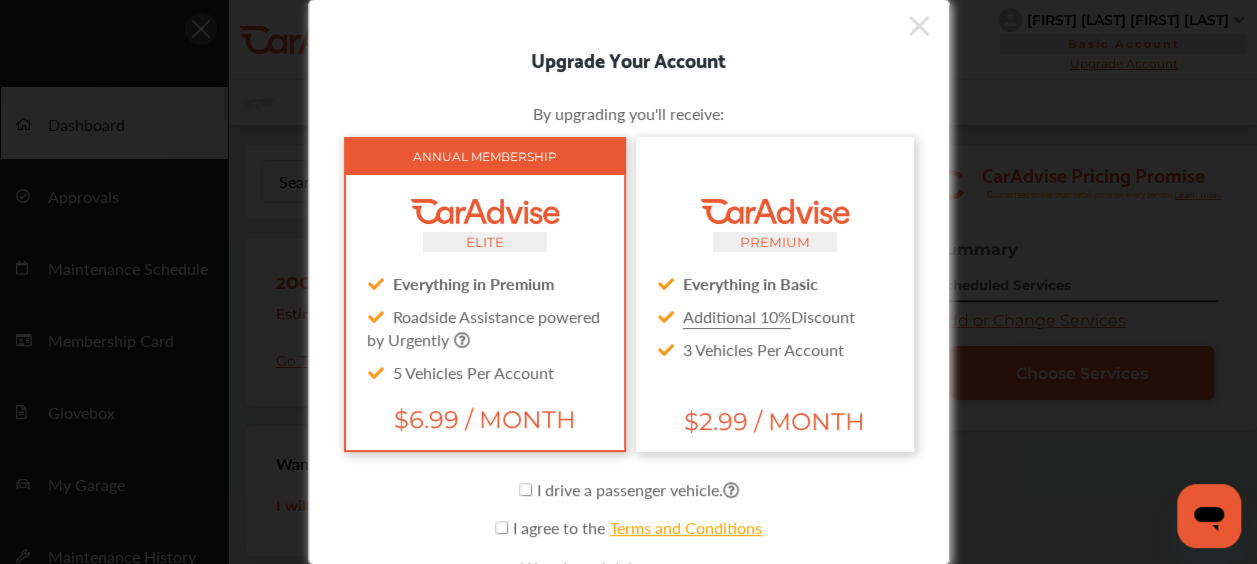 click on "PREMIUM Everything in Basic Additional 10%  Discount 3 Vehicles Per Account" at bounding box center [775, 278] 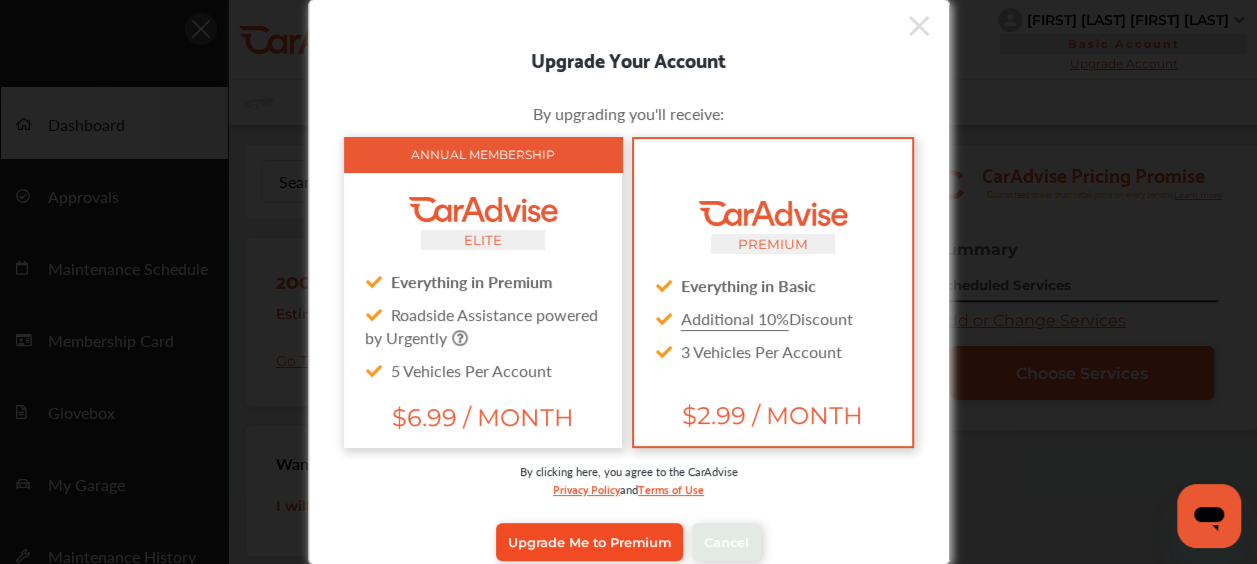 click on "Upgrade Me to Premium" at bounding box center (589, 542) 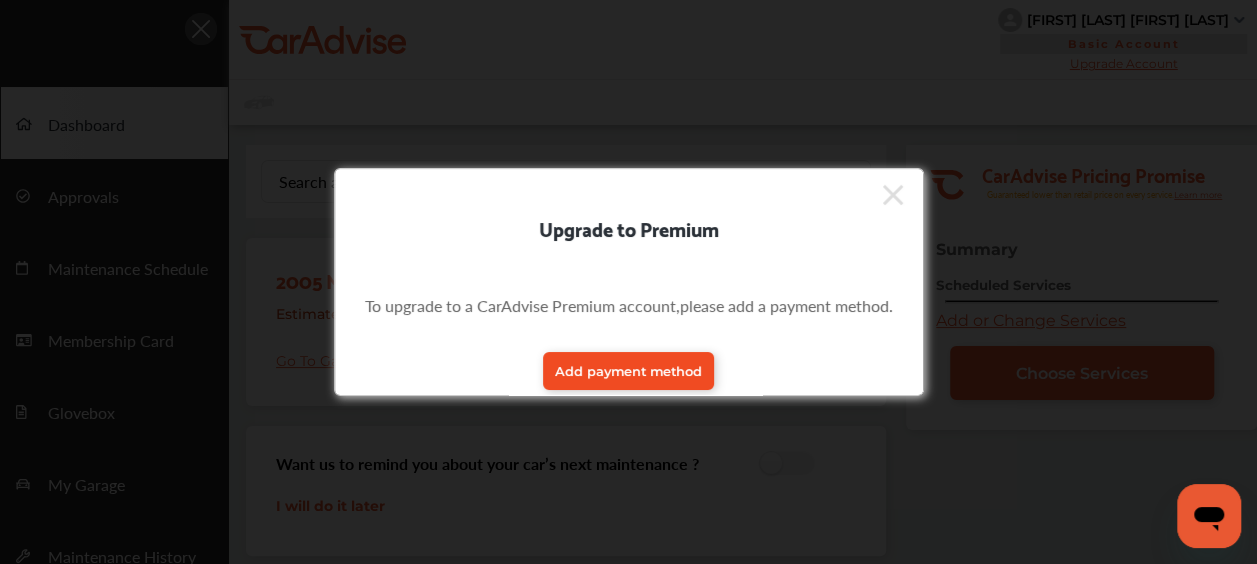 click on "Add payment method" at bounding box center [628, 371] 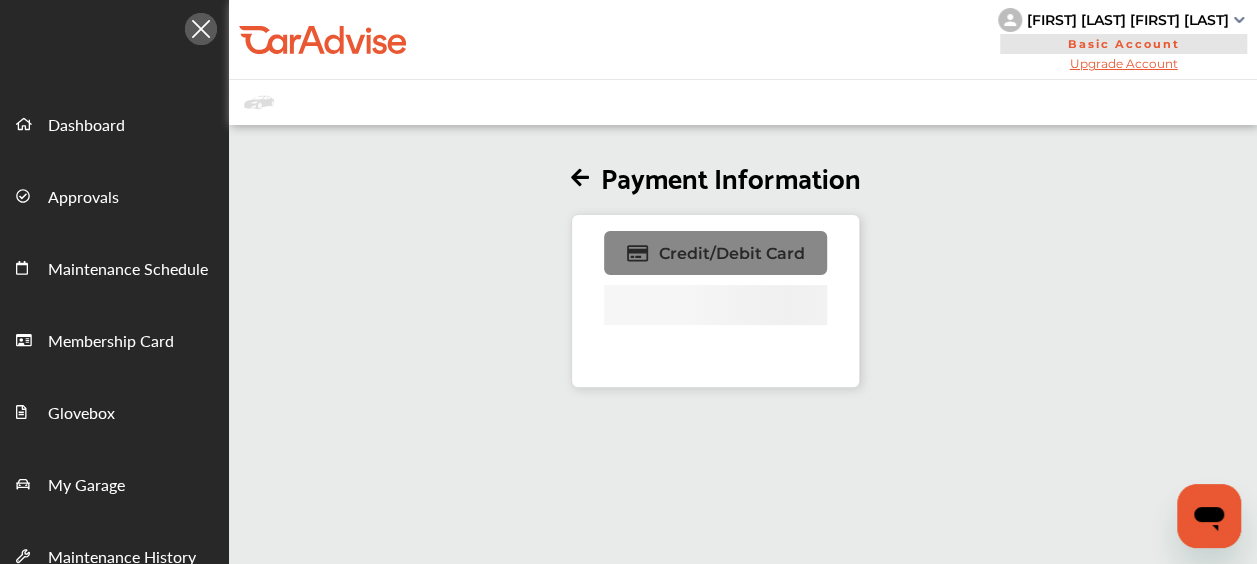 click on "Credit/Debit Card" at bounding box center (731, 253) 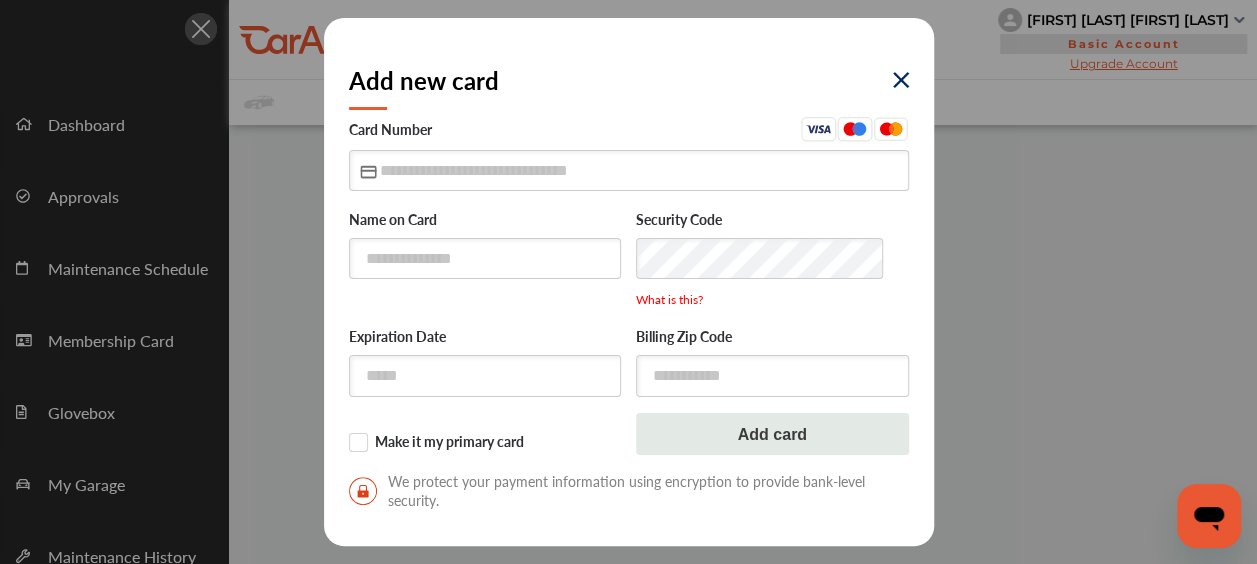 scroll, scrollTop: 26, scrollLeft: 0, axis: vertical 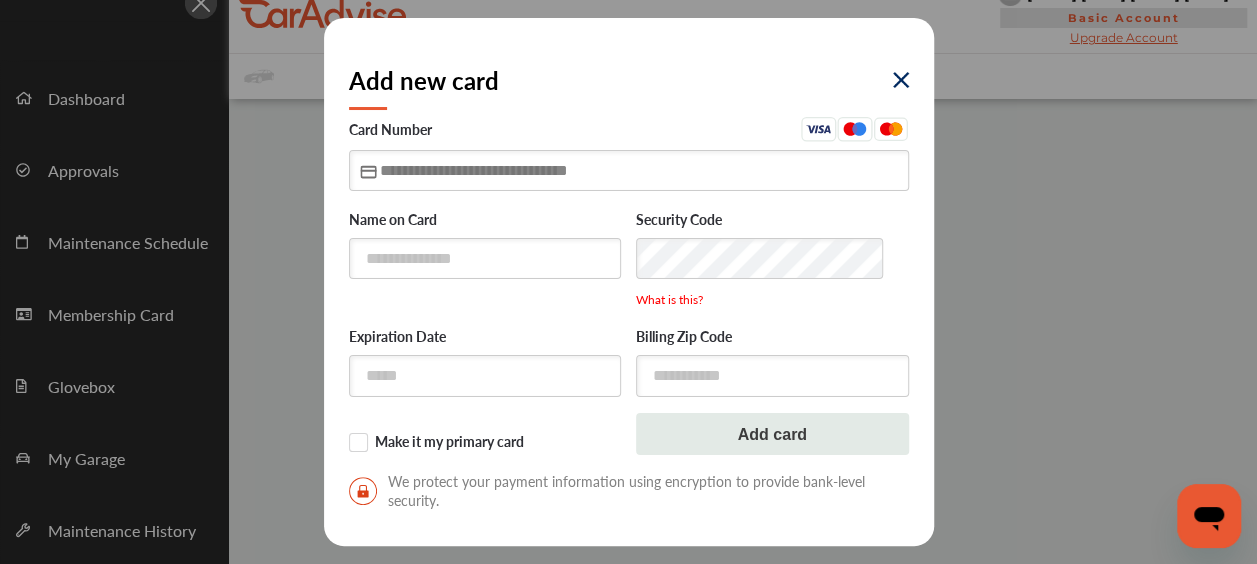 click at bounding box center (629, 170) 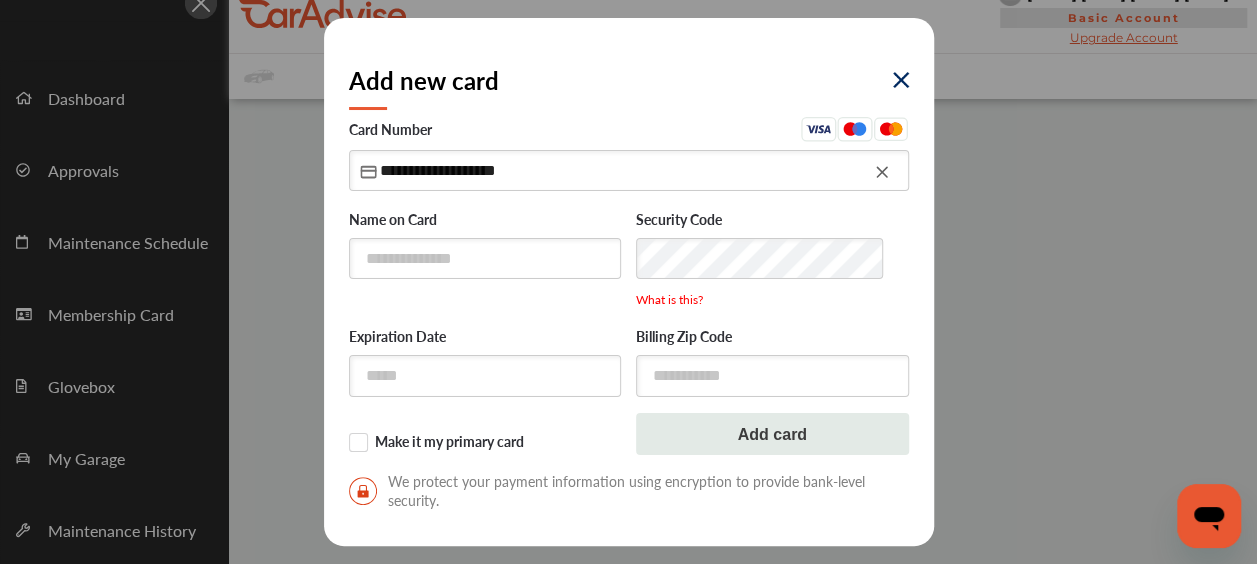 type on "**********" 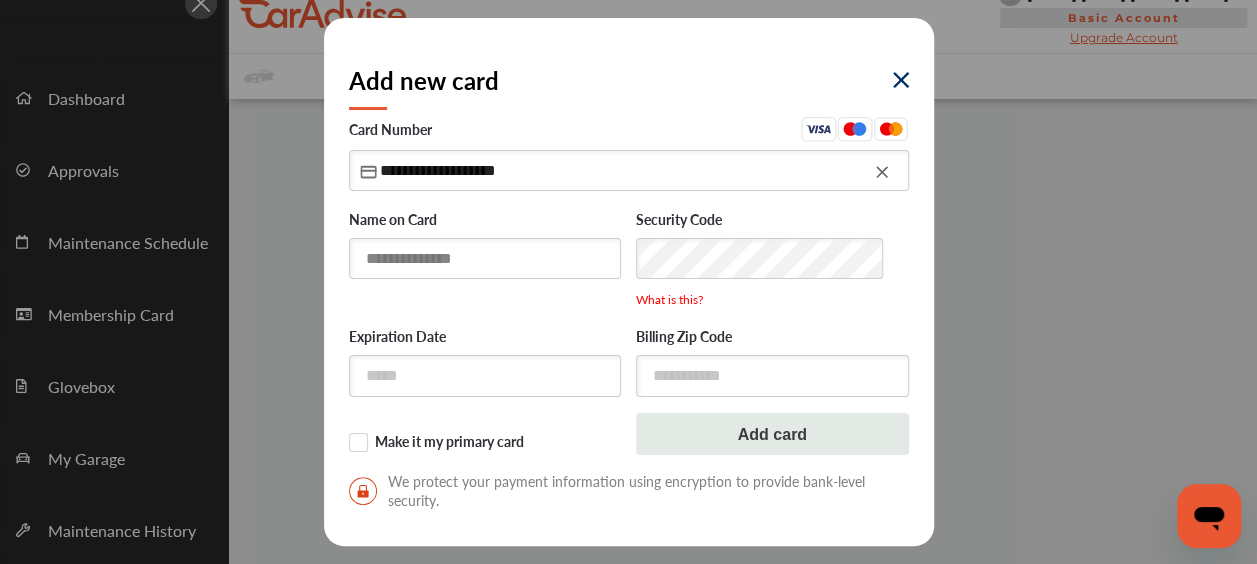 click at bounding box center [485, 258] 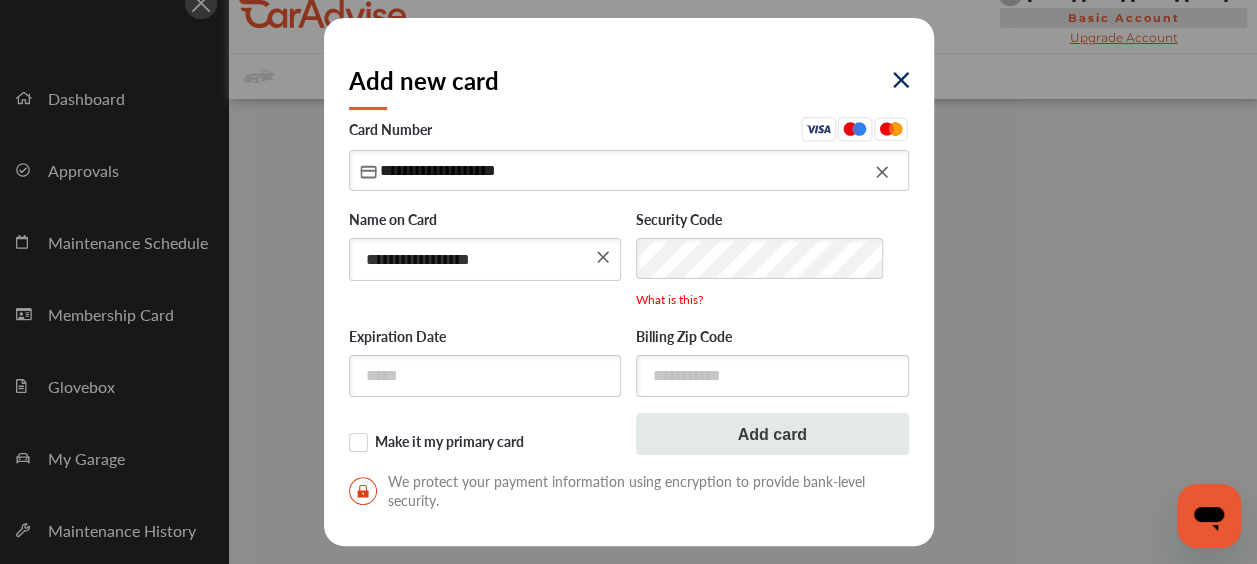 type on "**********" 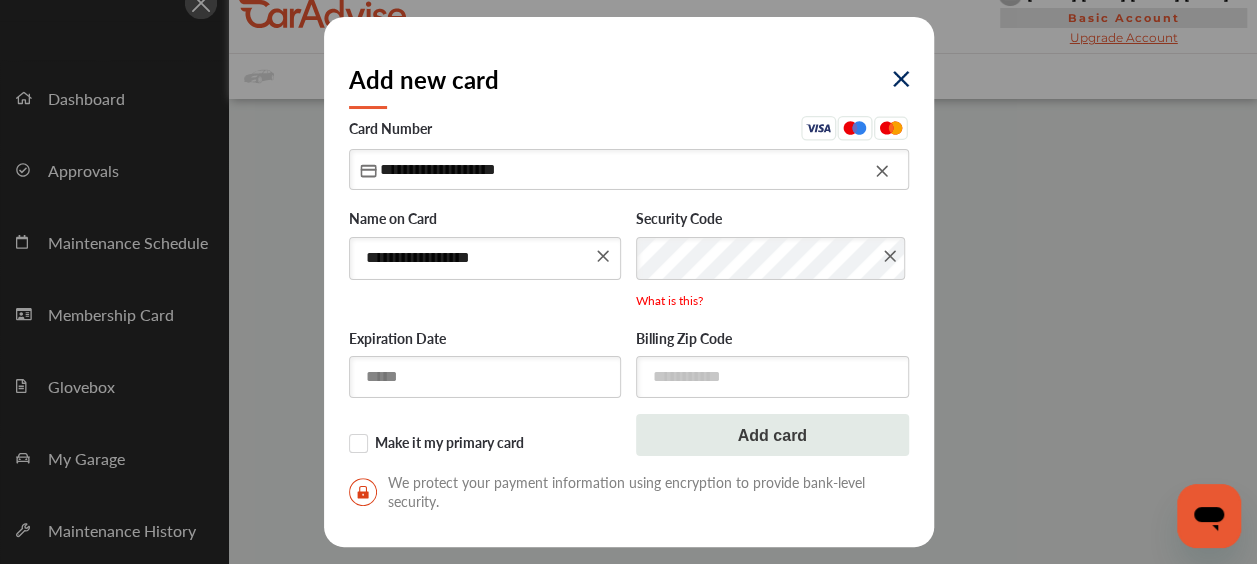 click at bounding box center [485, 376] 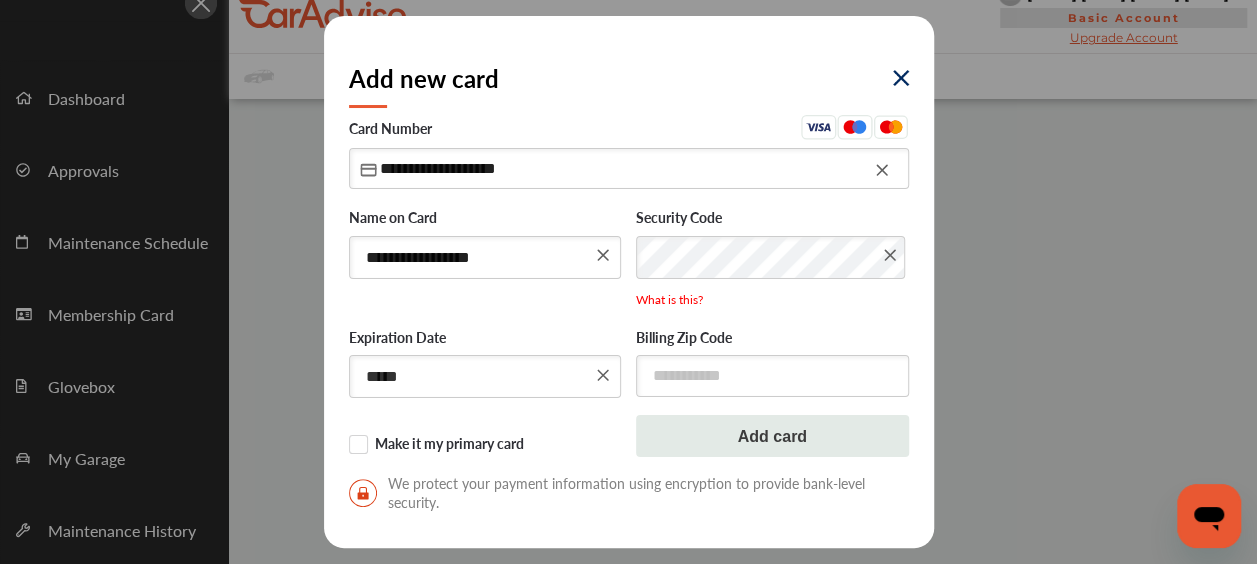 type on "*****" 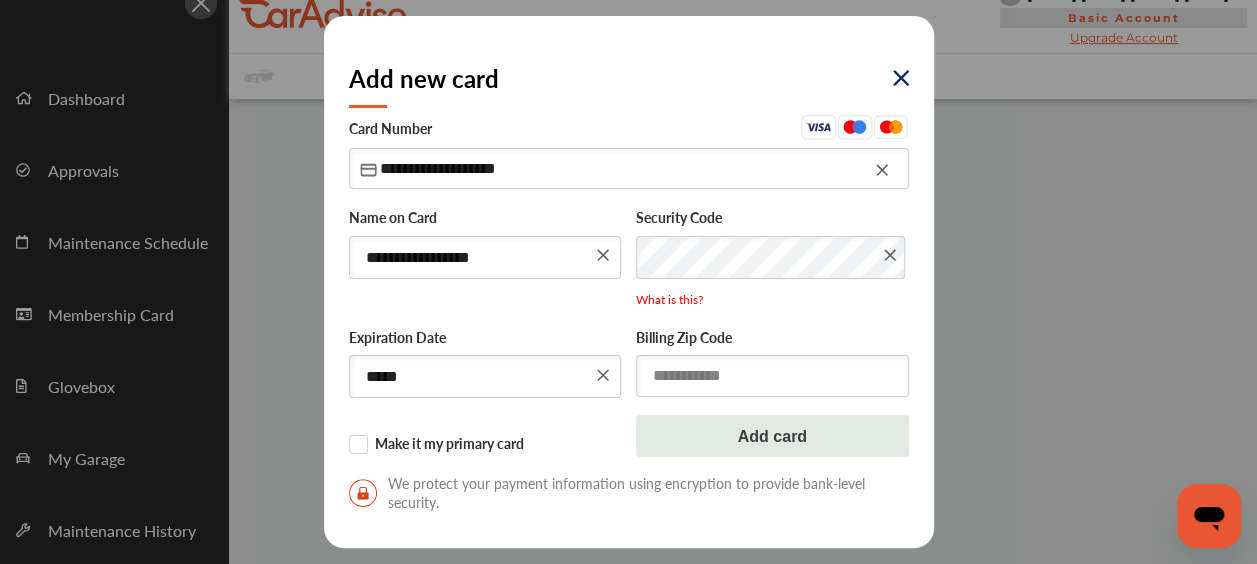click at bounding box center [772, 375] 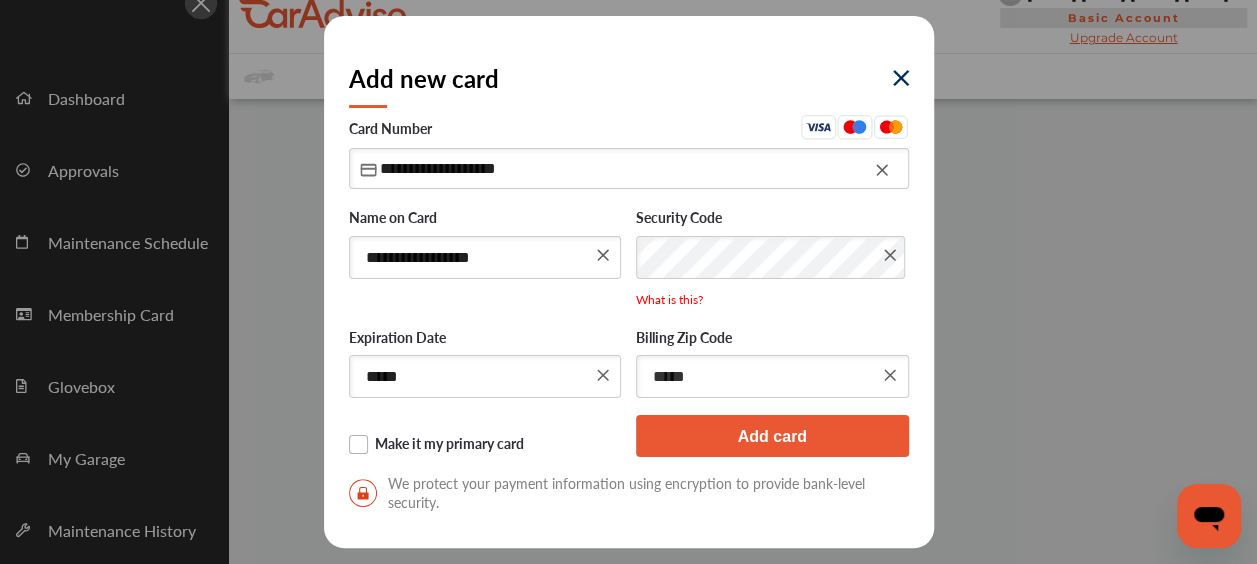 type on "*****" 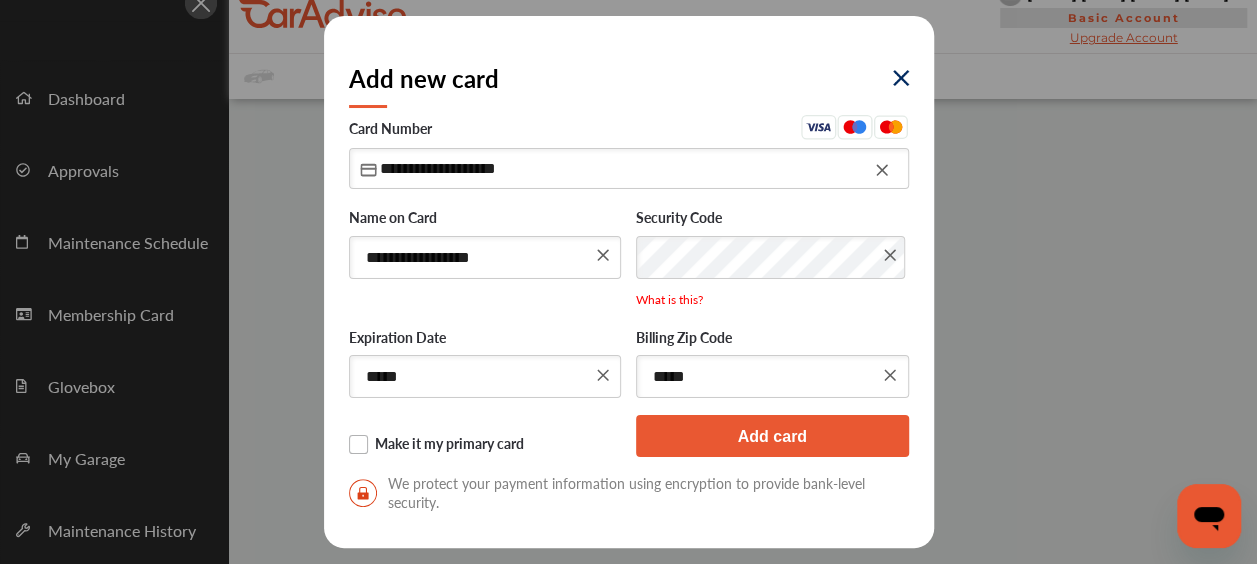 click on "Make it my primary card" at bounding box center (485, 445) 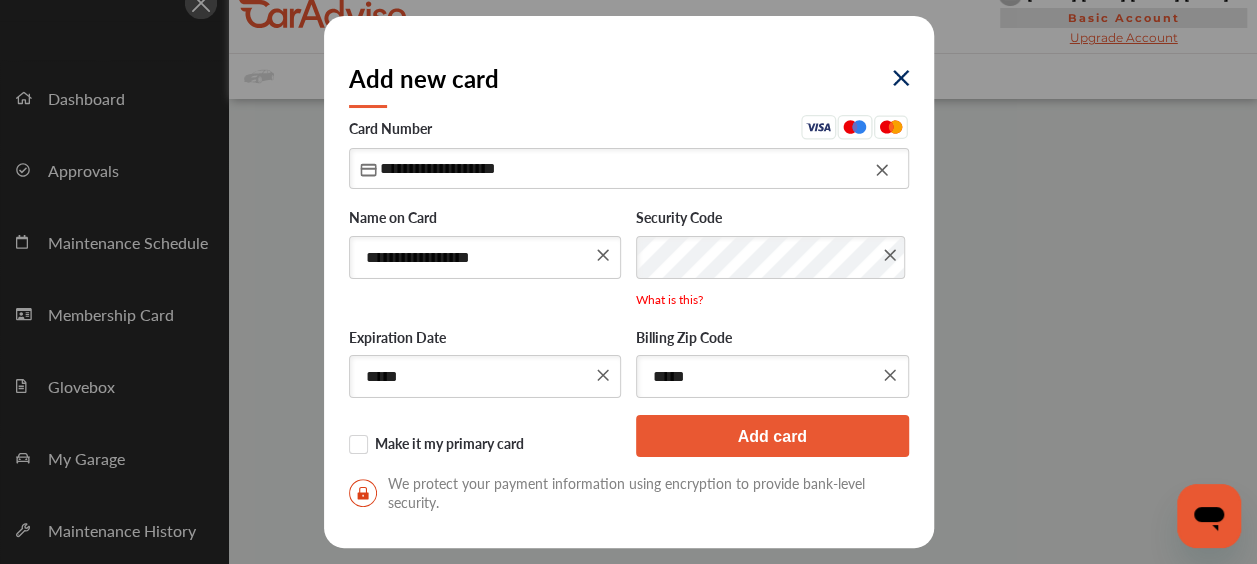 click on "Add card" at bounding box center [772, 436] 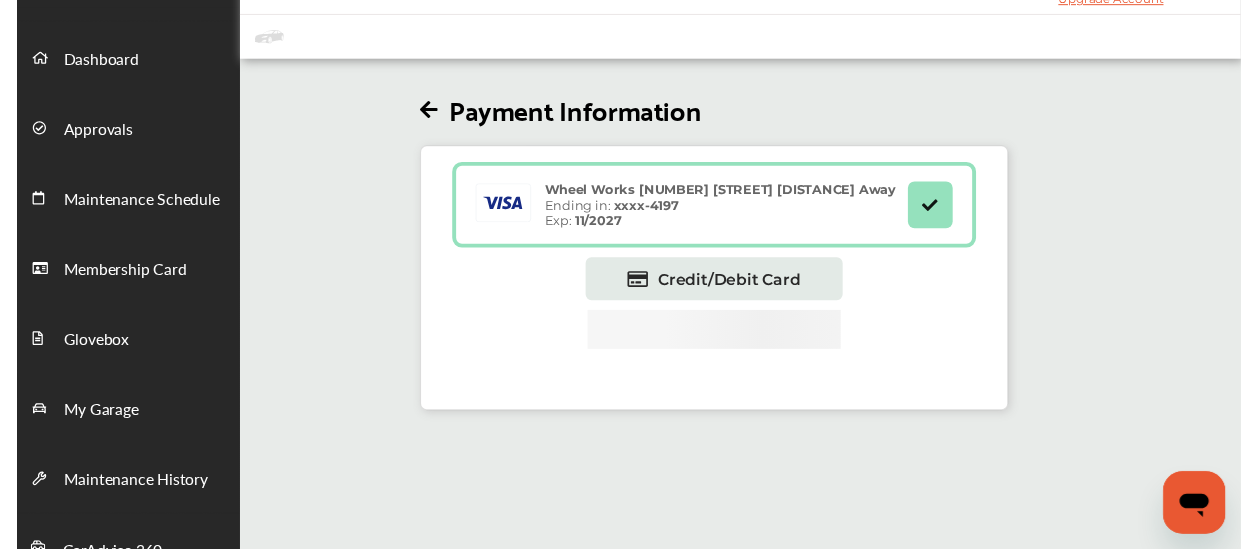 scroll, scrollTop: 0, scrollLeft: 0, axis: both 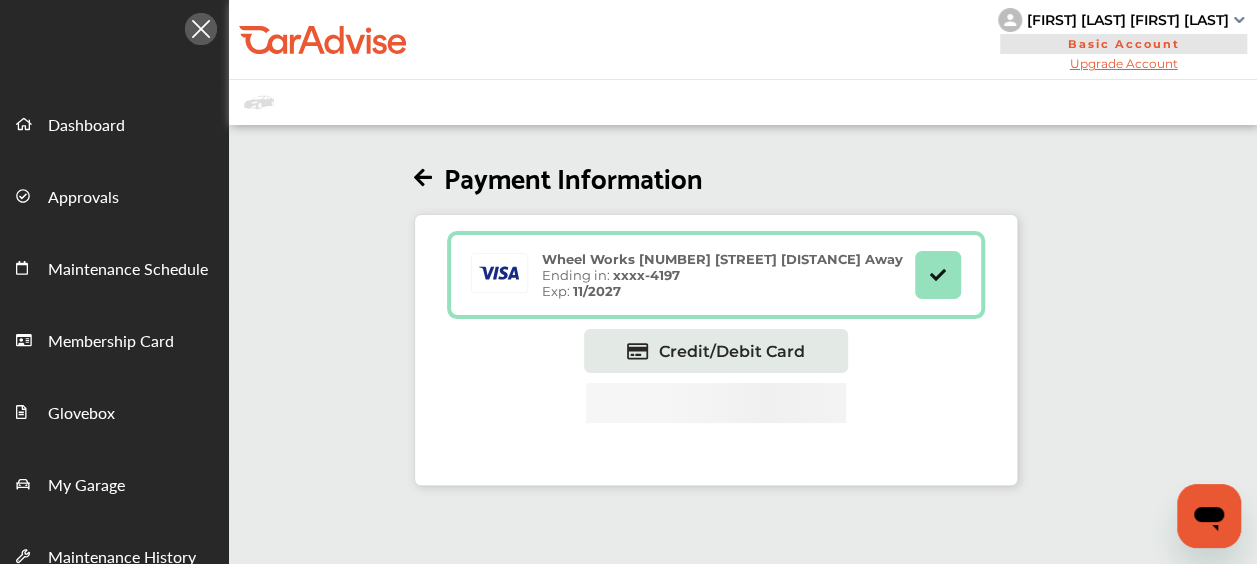 click 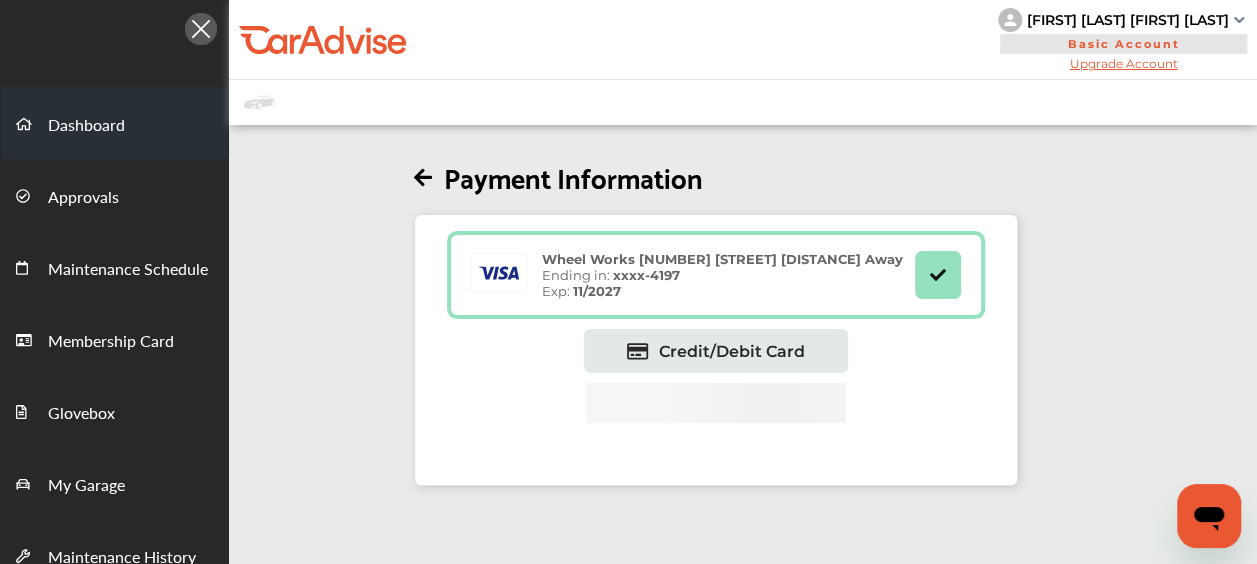 click on "Dashboard" at bounding box center (86, 126) 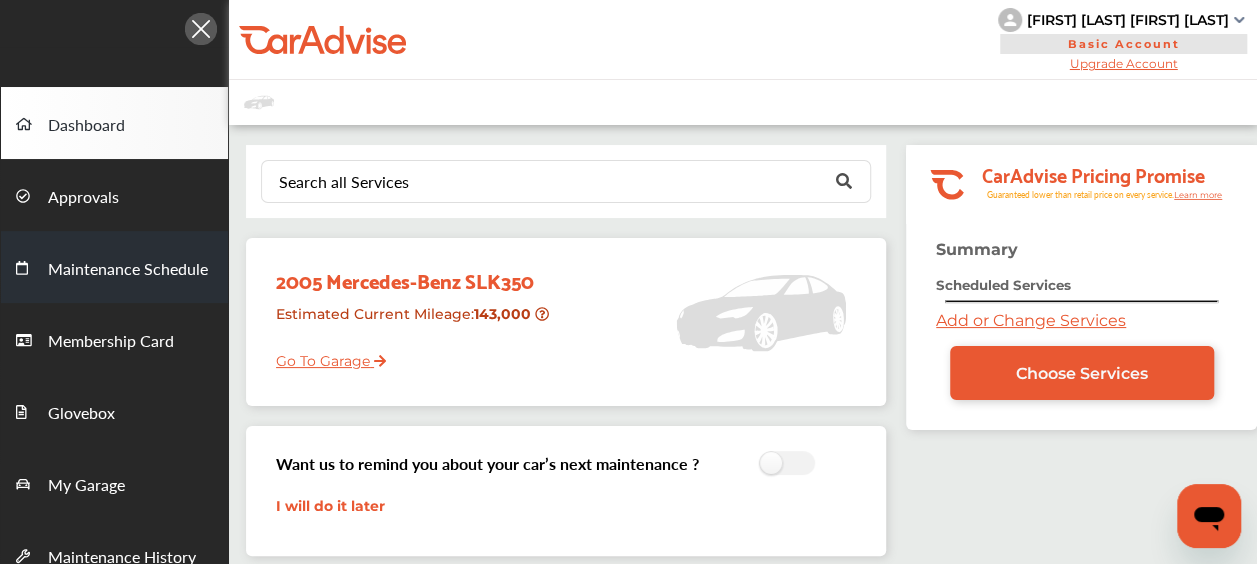 click on "Maintenance Schedule" at bounding box center [128, 270] 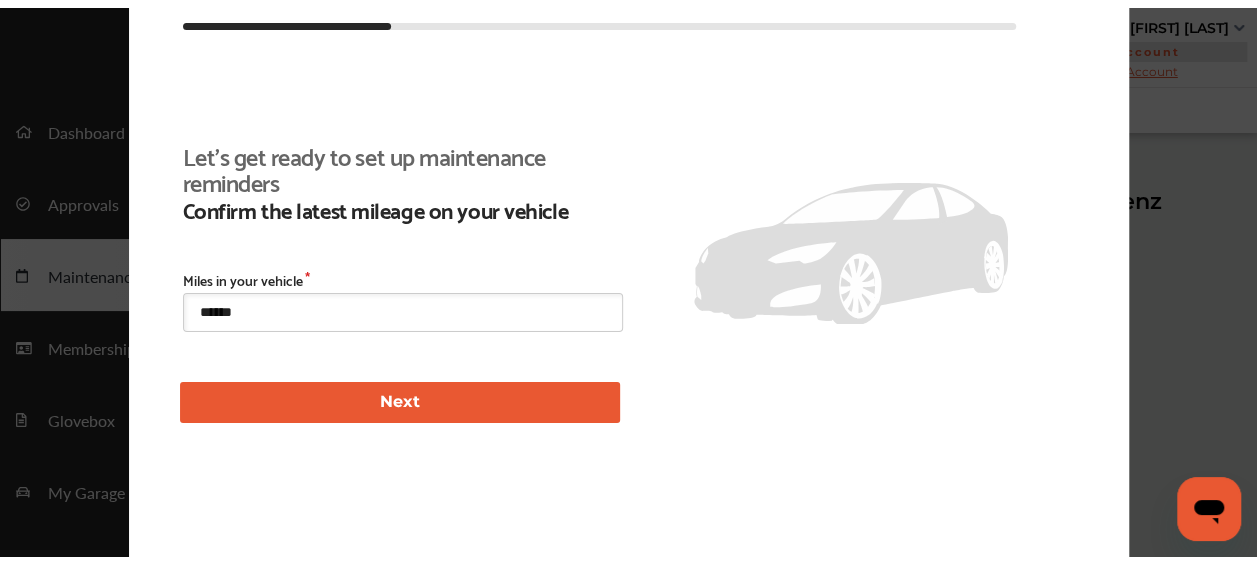 scroll, scrollTop: 49, scrollLeft: 0, axis: vertical 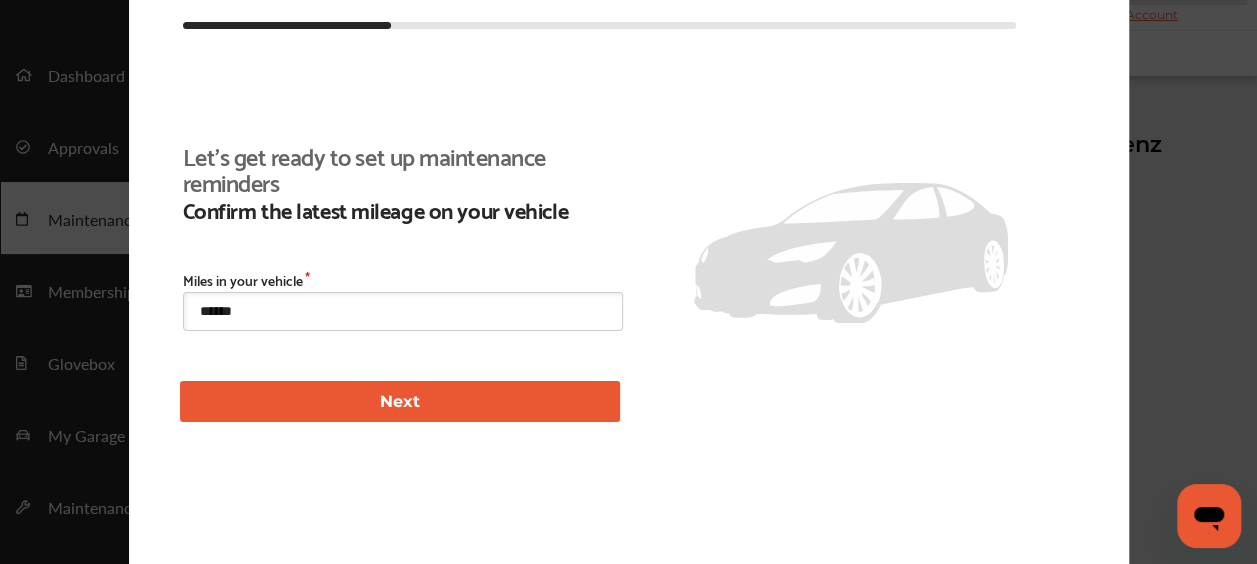 click on "**********" at bounding box center [628, 422] 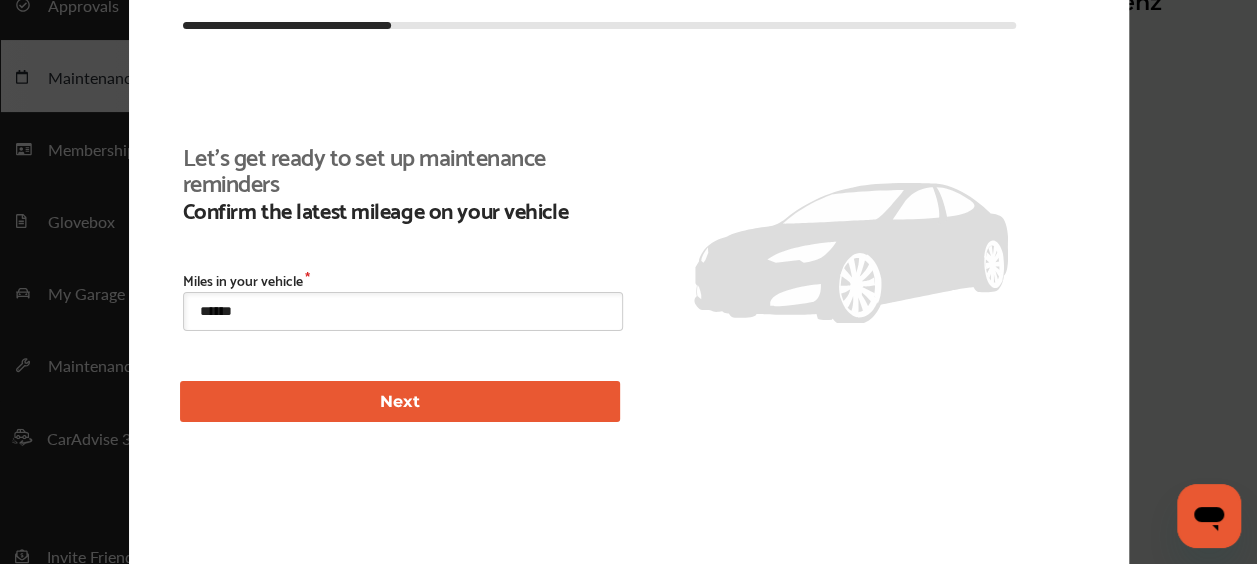 scroll, scrollTop: 94, scrollLeft: 0, axis: vertical 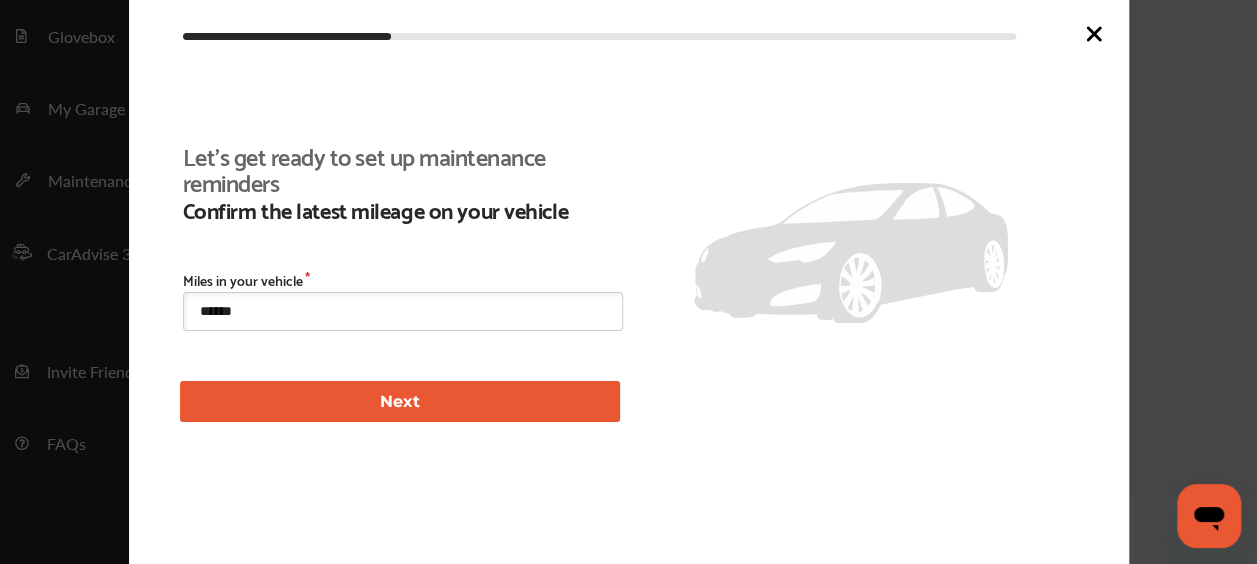 click on "Next" at bounding box center [400, 401] 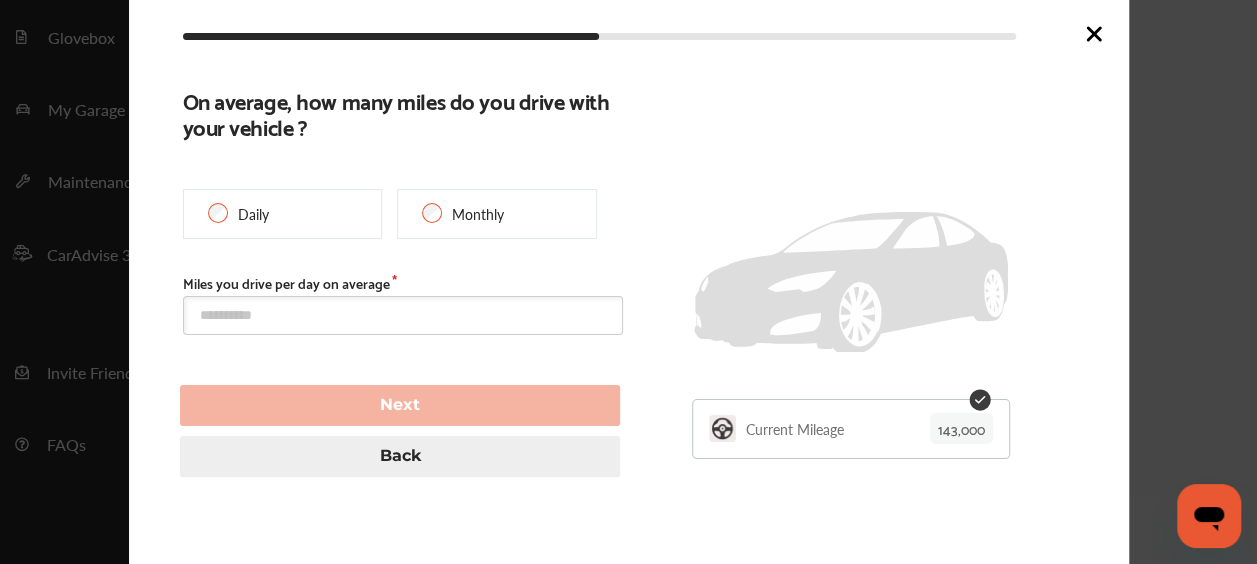scroll, scrollTop: 376, scrollLeft: 0, axis: vertical 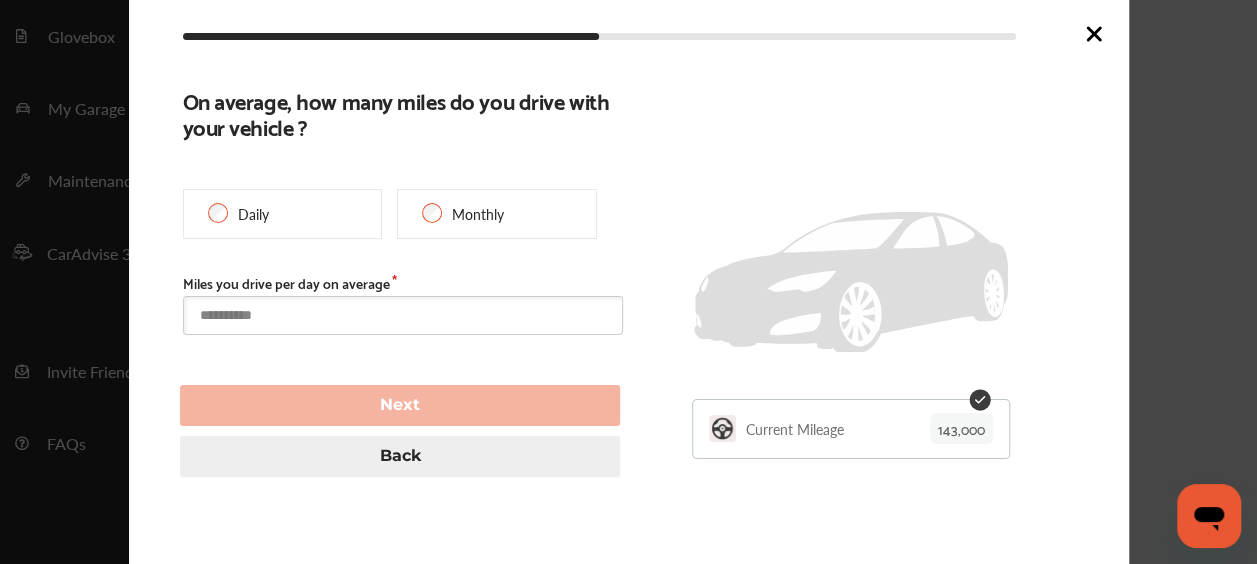 click at bounding box center (403, 315) 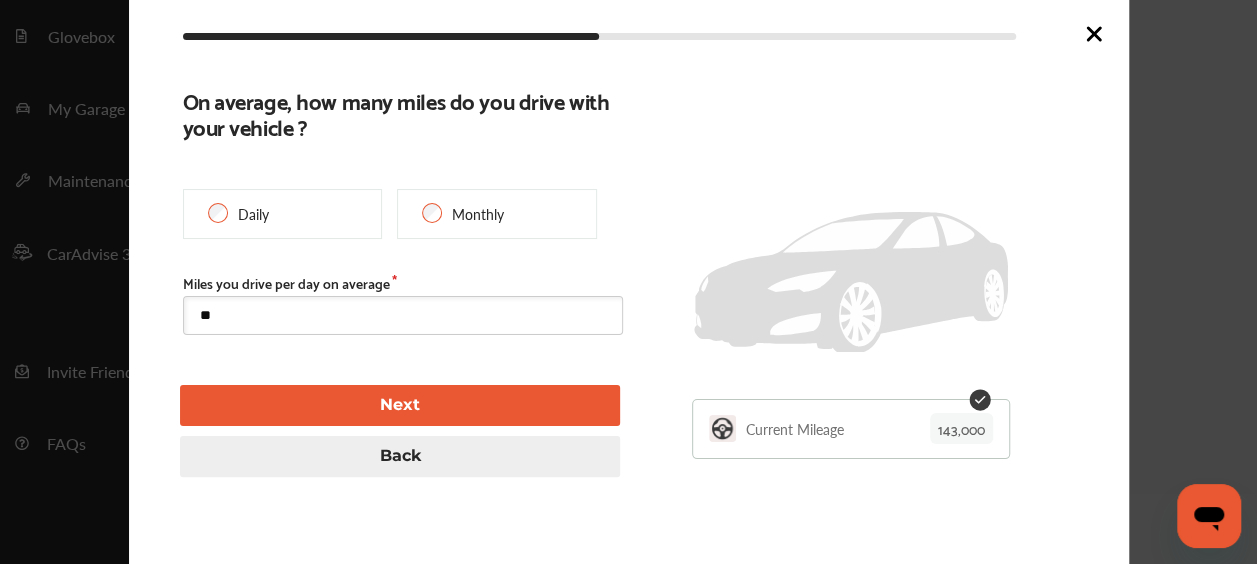 type on "**" 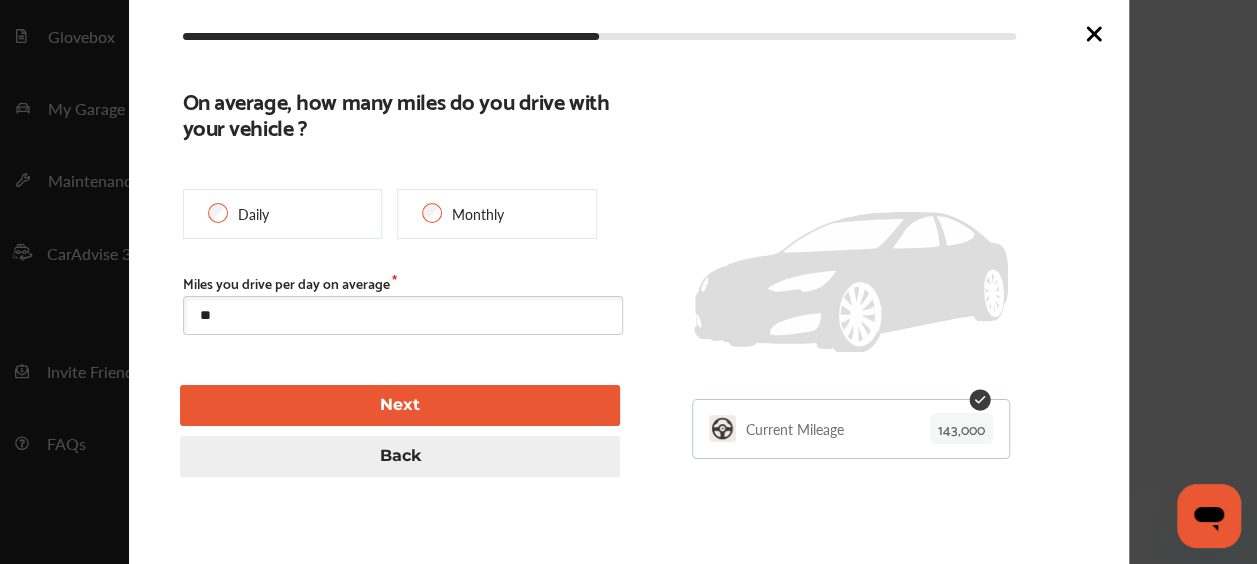 click on "Next" at bounding box center [400, 405] 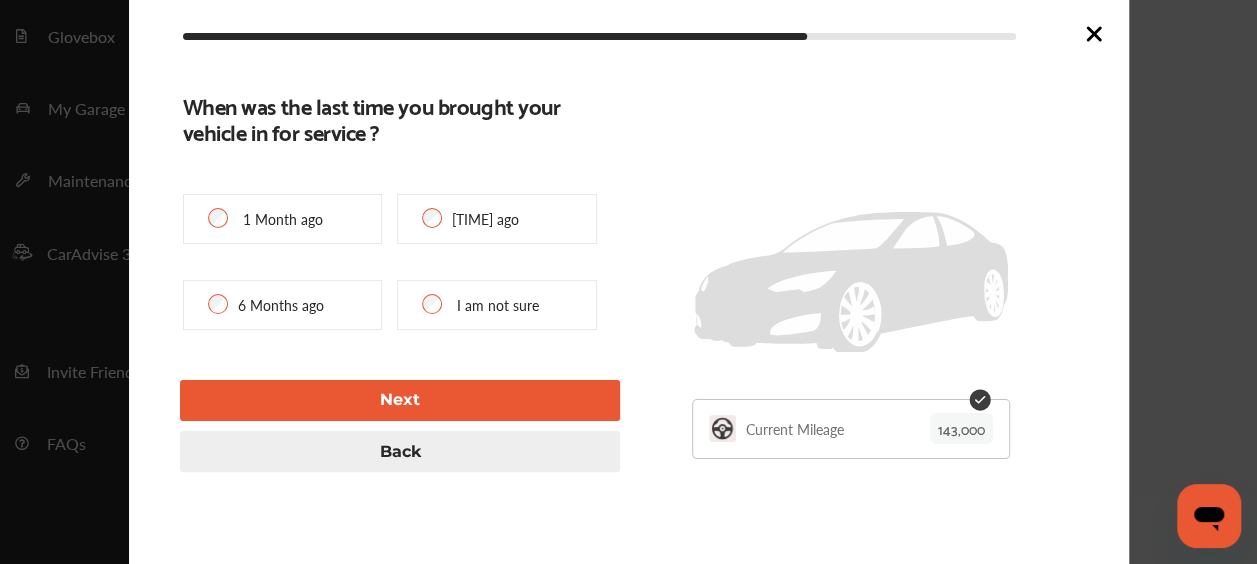 type on "****" 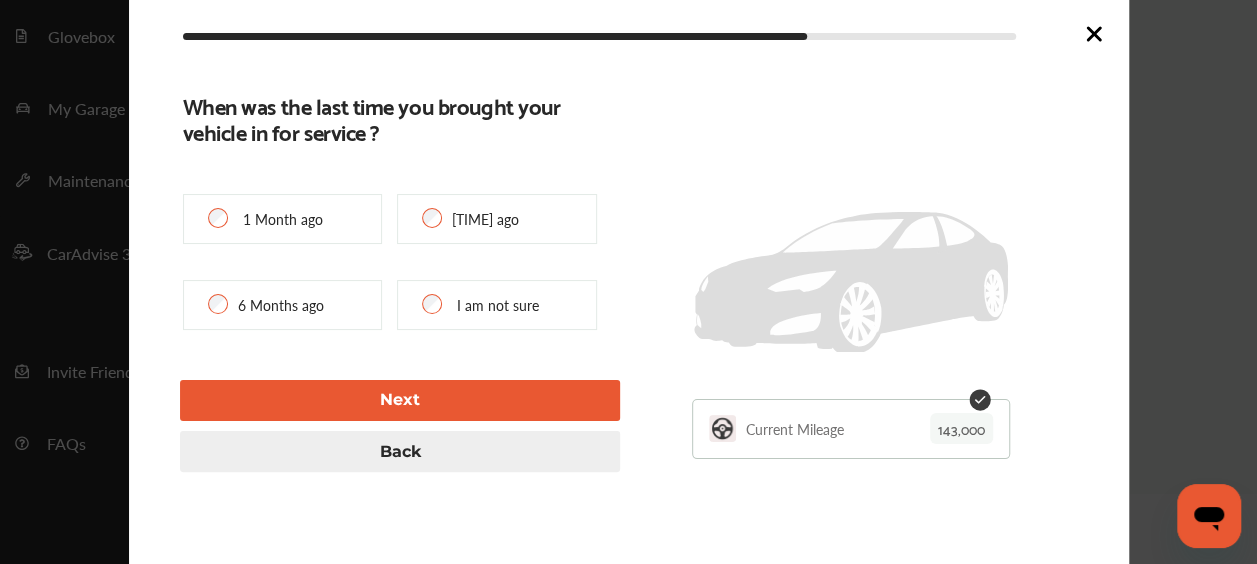 click on "Next" at bounding box center [400, 400] 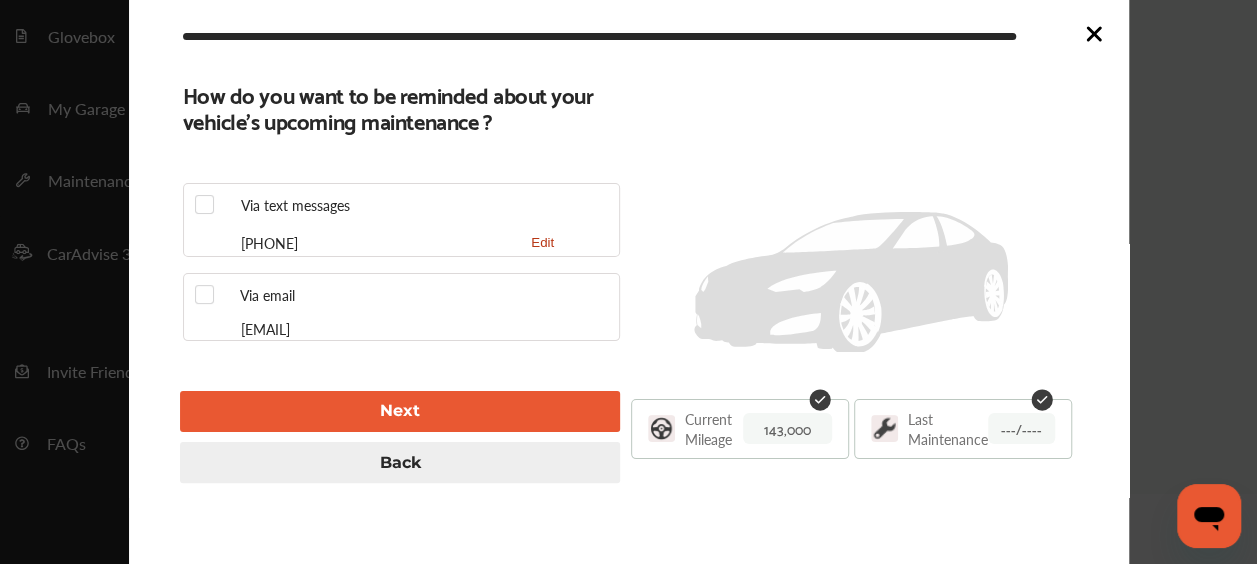 click on "Edit" at bounding box center (542, 243) 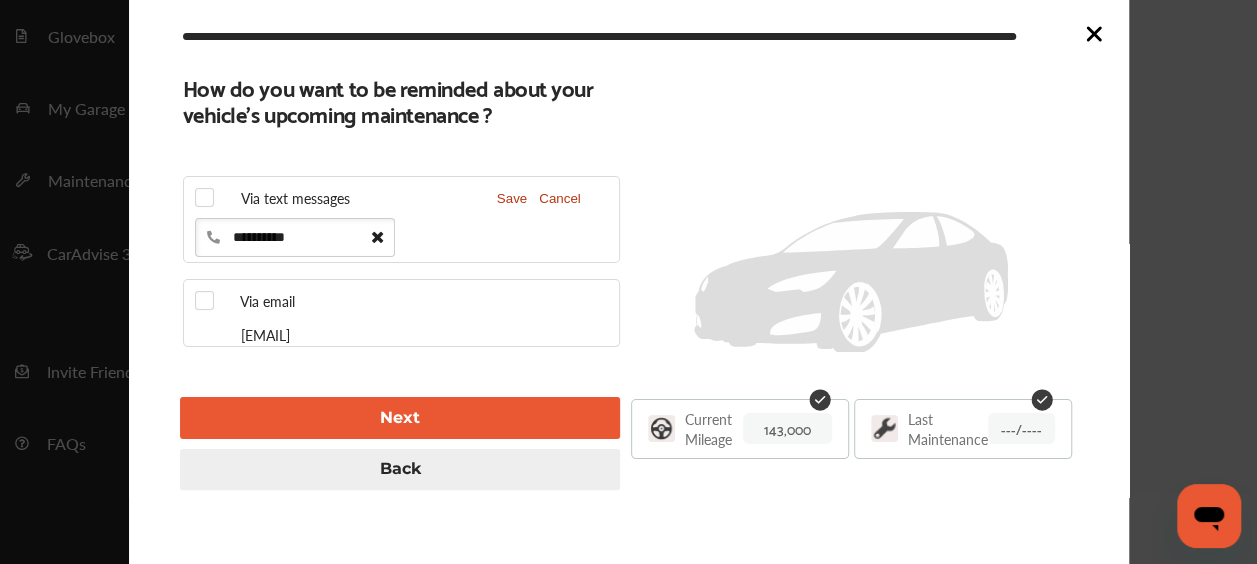 click at bounding box center (377, 237) 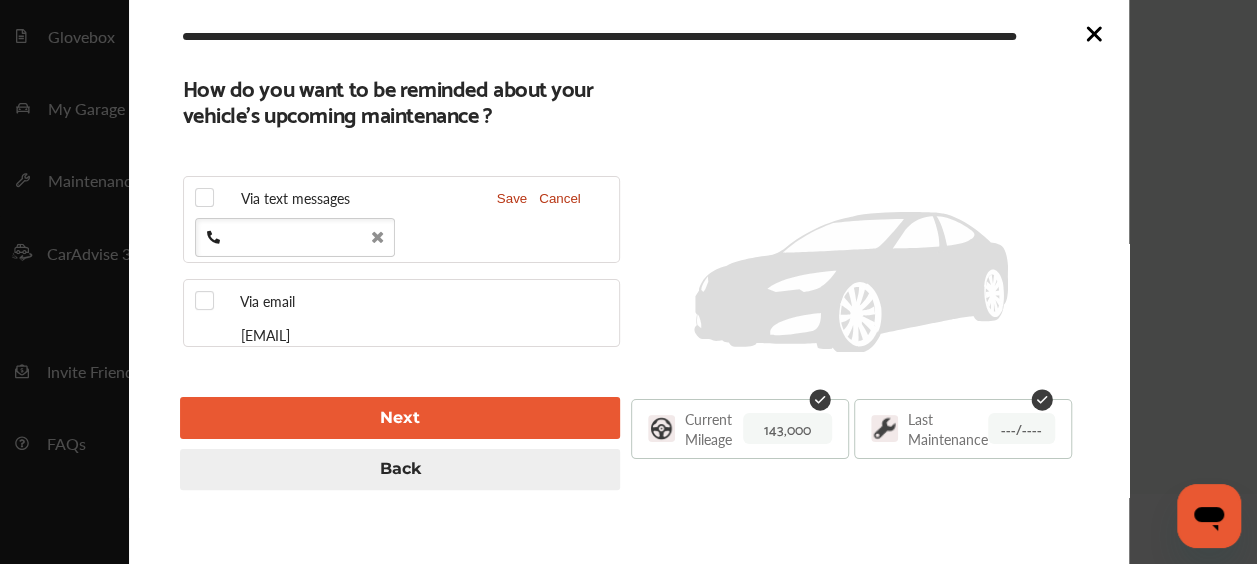 click at bounding box center [295, 237] 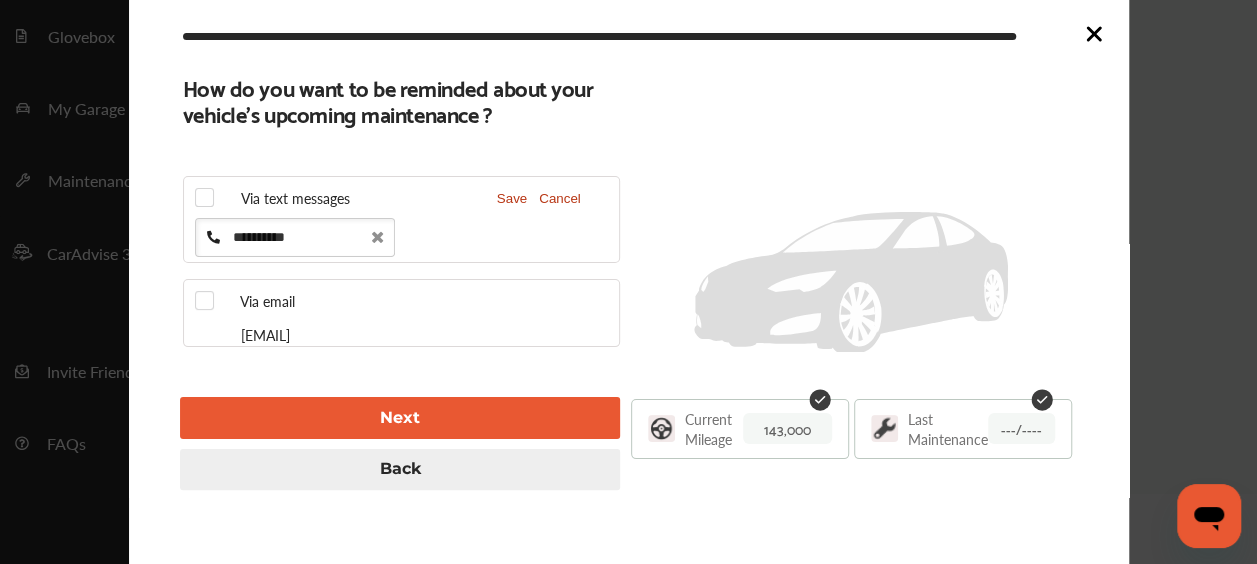 type on "**********" 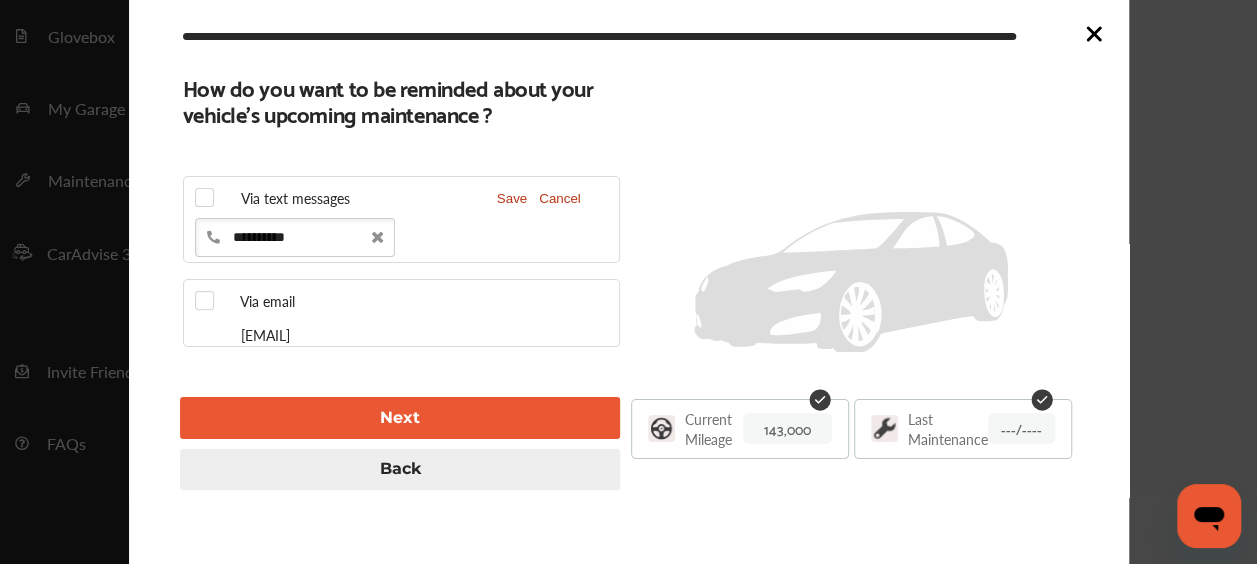 click on "Next" at bounding box center (400, 417) 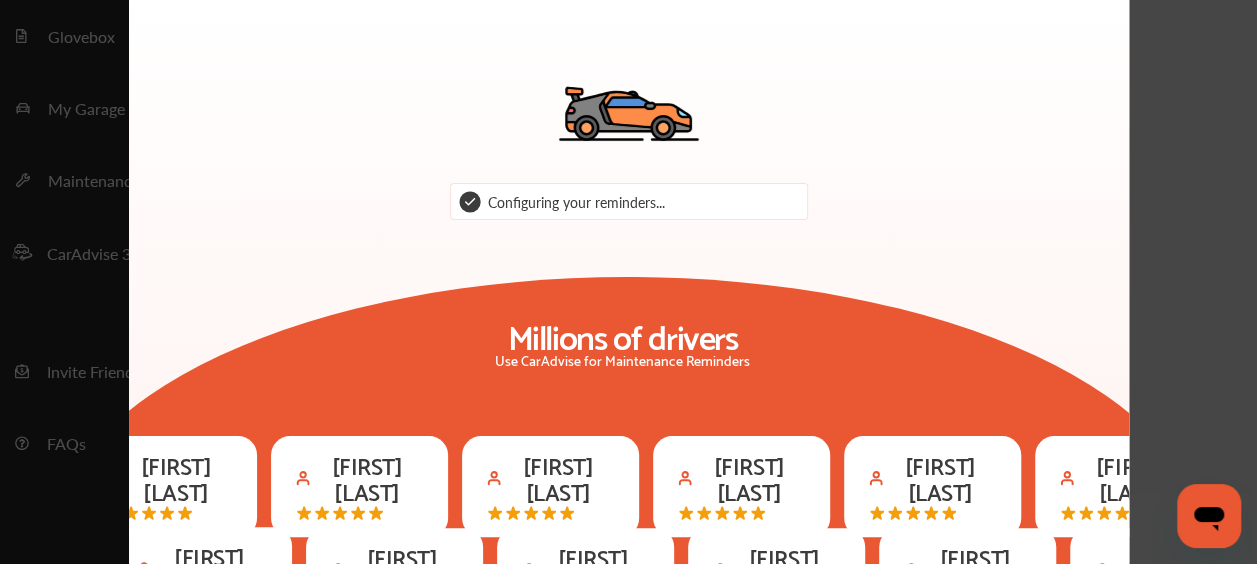 scroll, scrollTop: 361, scrollLeft: 0, axis: vertical 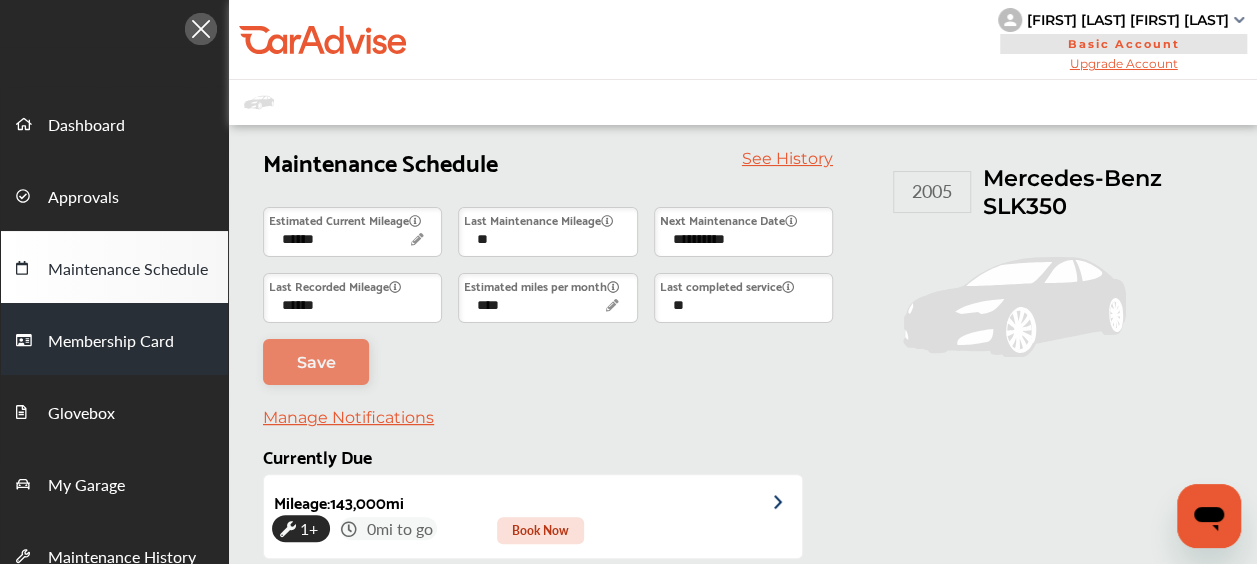 click on "Membership Card" at bounding box center [111, 342] 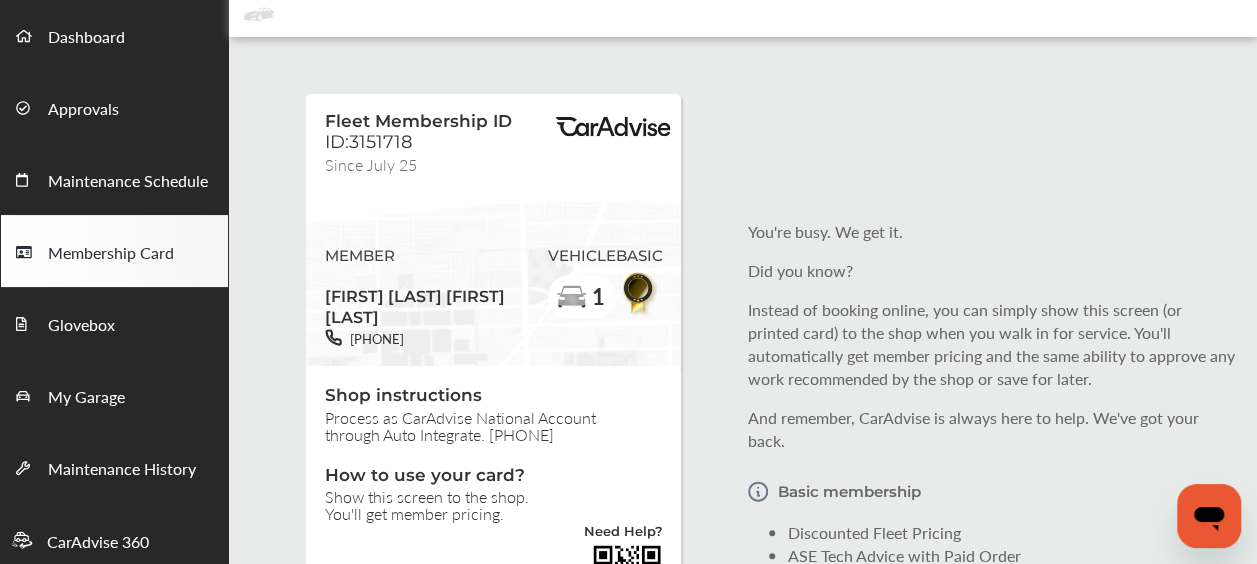 scroll, scrollTop: 366, scrollLeft: 0, axis: vertical 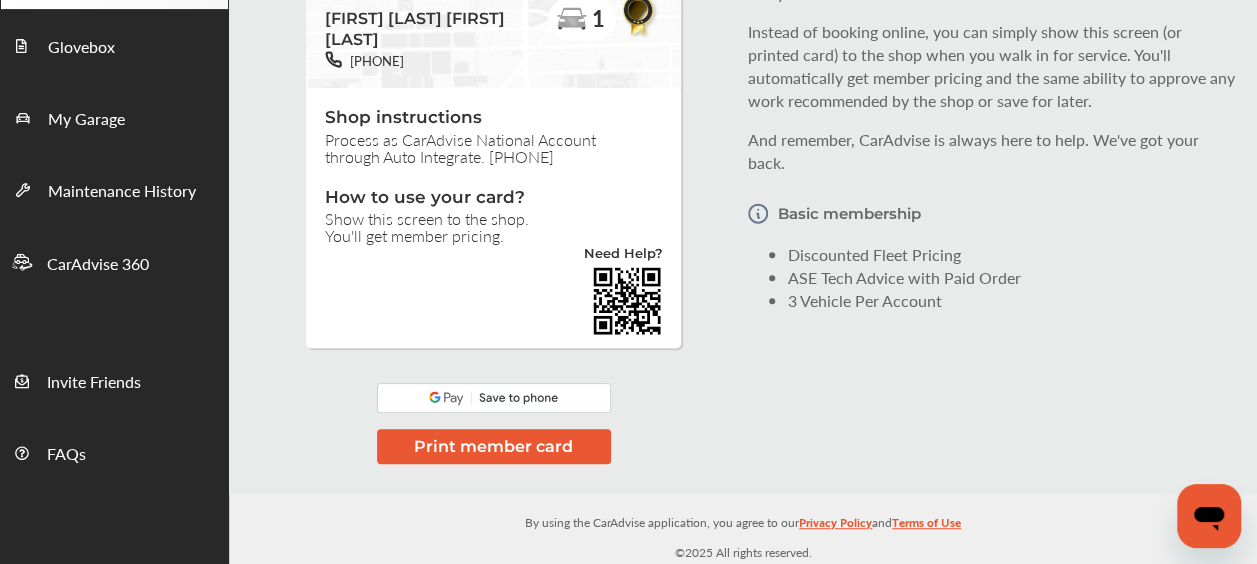 click on "Print member card" at bounding box center (494, 446) 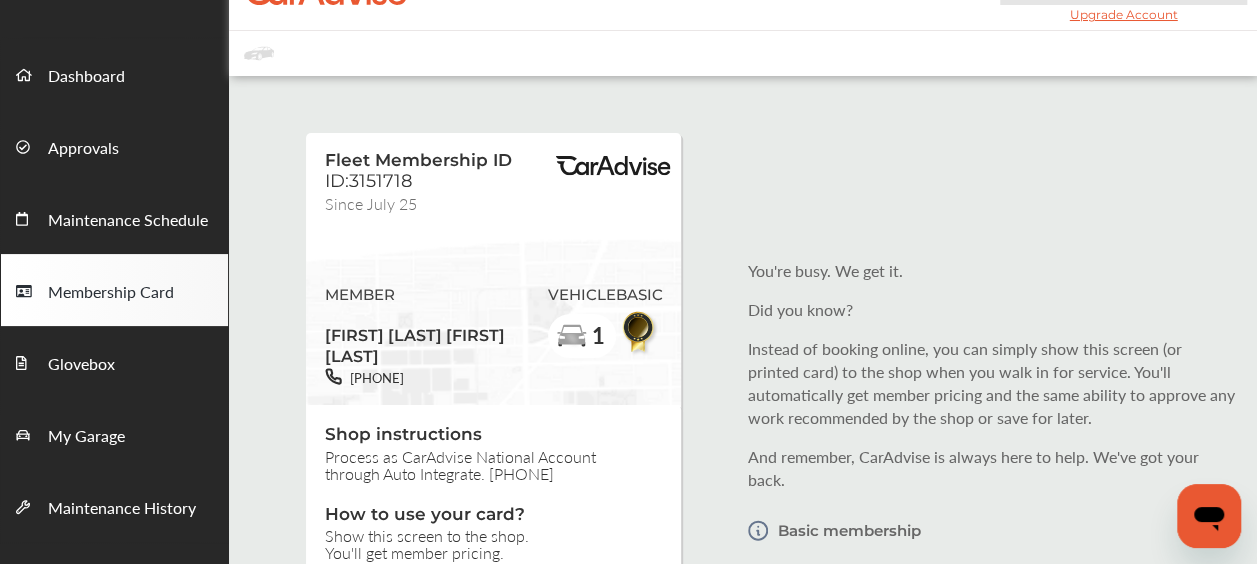 scroll, scrollTop: 0, scrollLeft: 0, axis: both 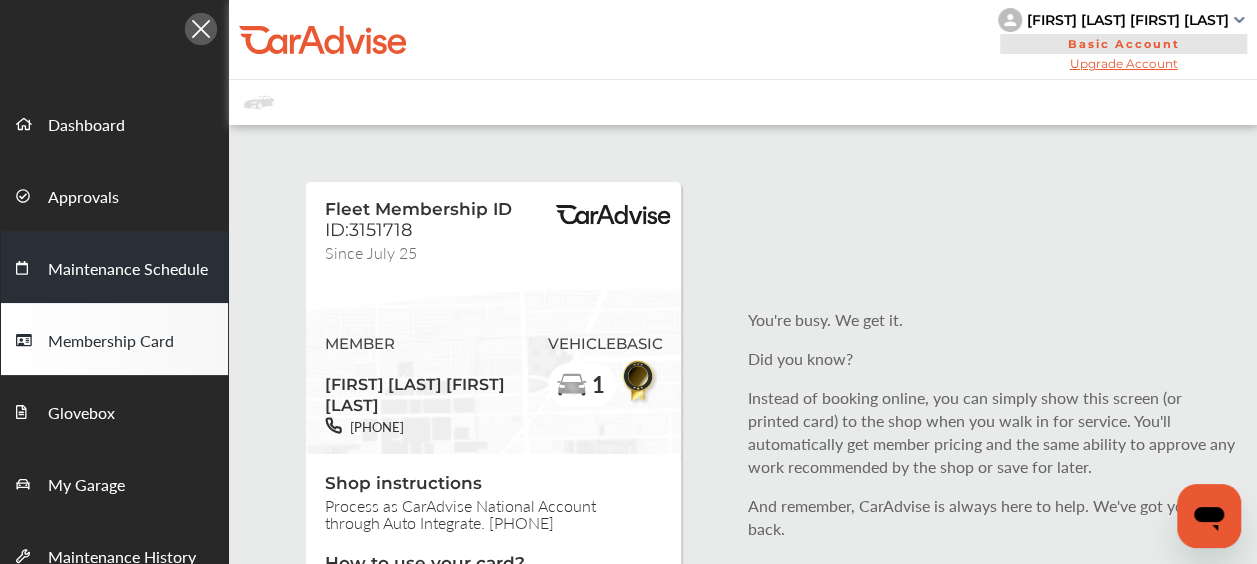 click on "Maintenance Schedule" at bounding box center [128, 270] 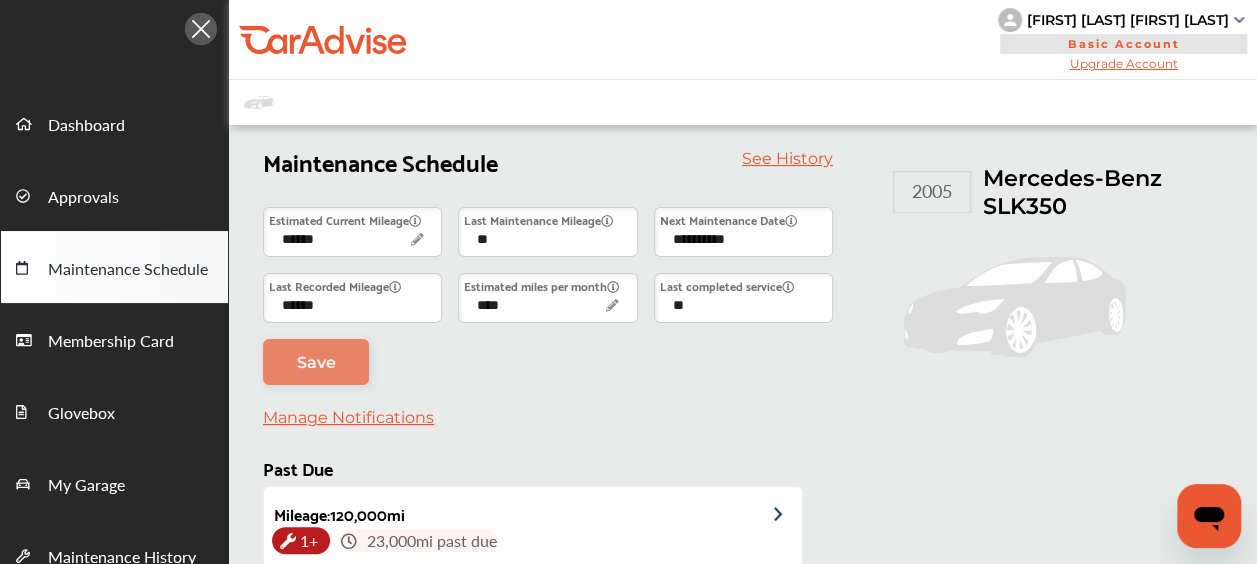 scroll, scrollTop: 68, scrollLeft: 0, axis: vertical 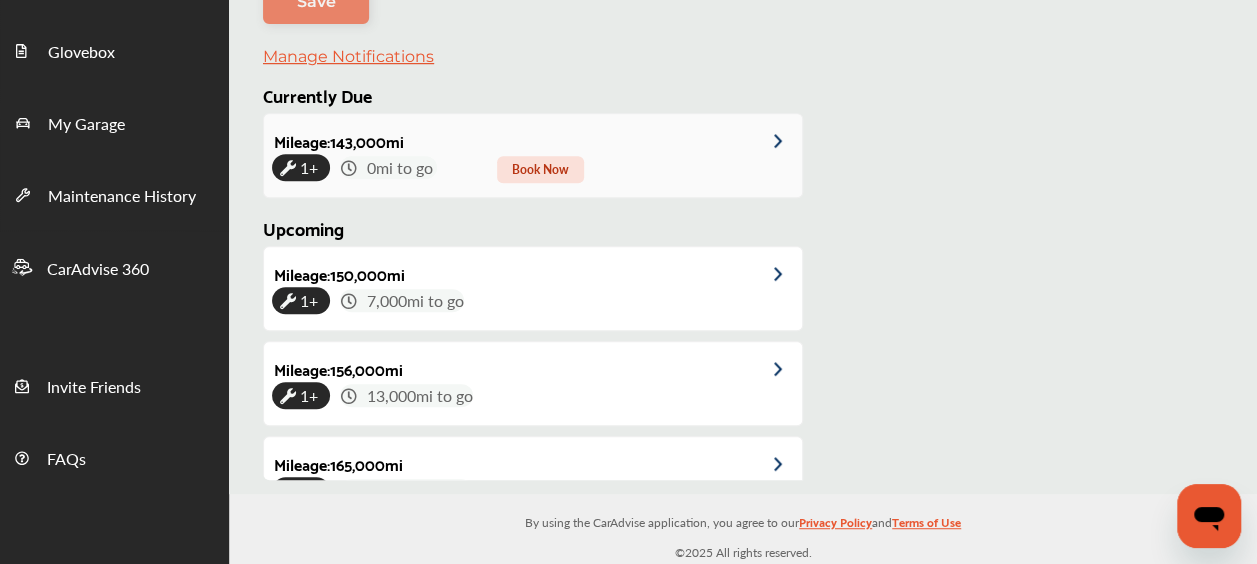 click on "1+" at bounding box center (309, 167) 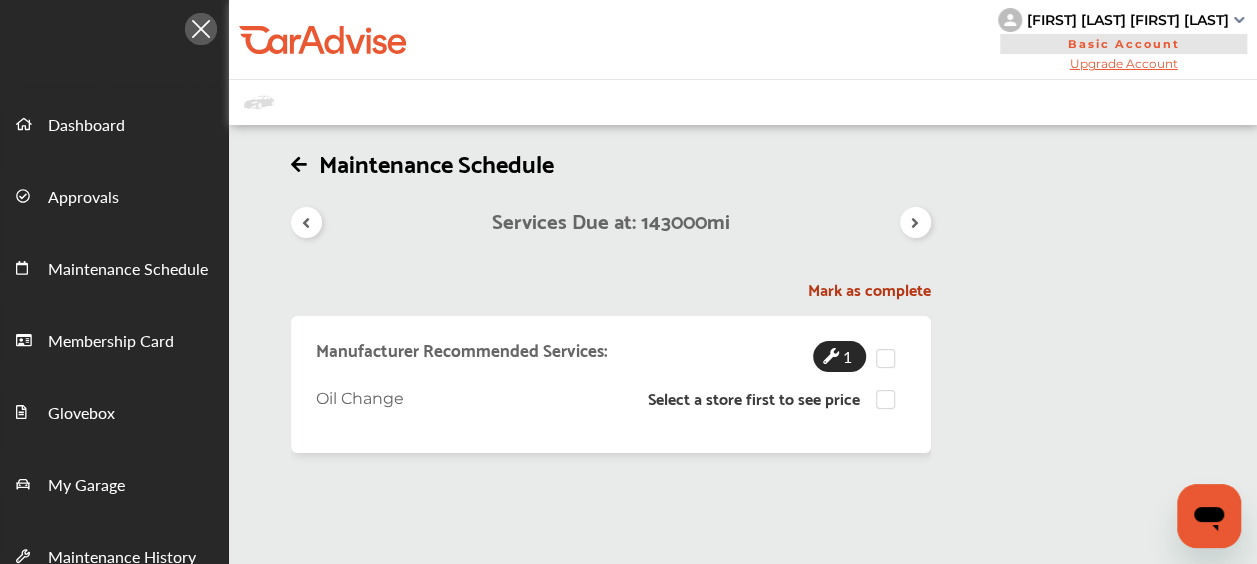 click on "Oil Change" at bounding box center [360, 398] 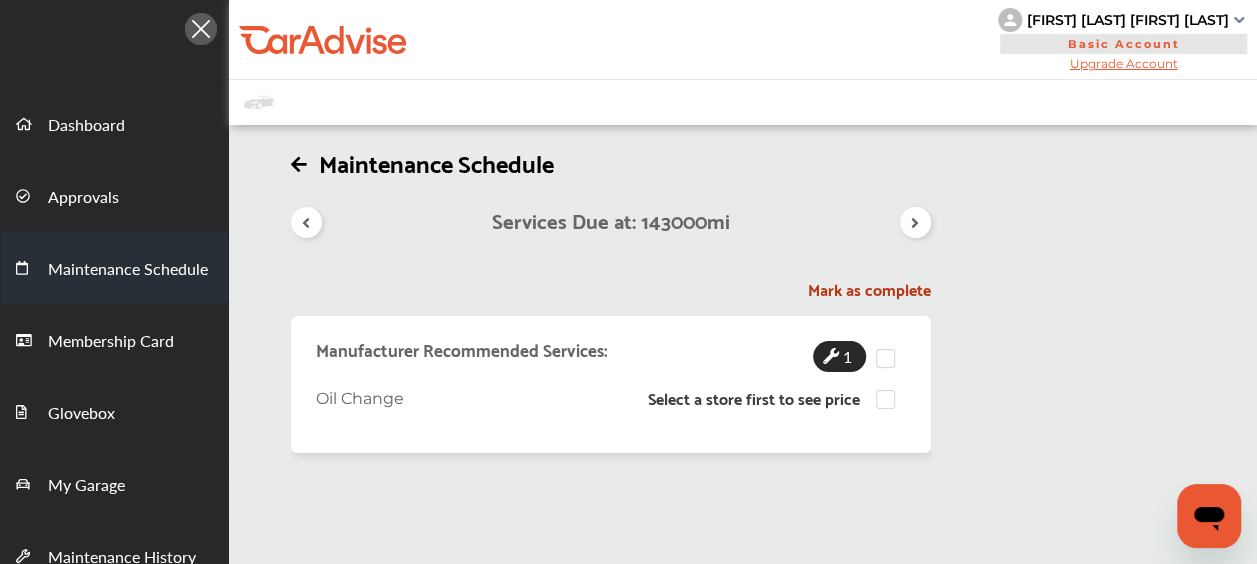 click on "Maintenance Schedule" at bounding box center [128, 270] 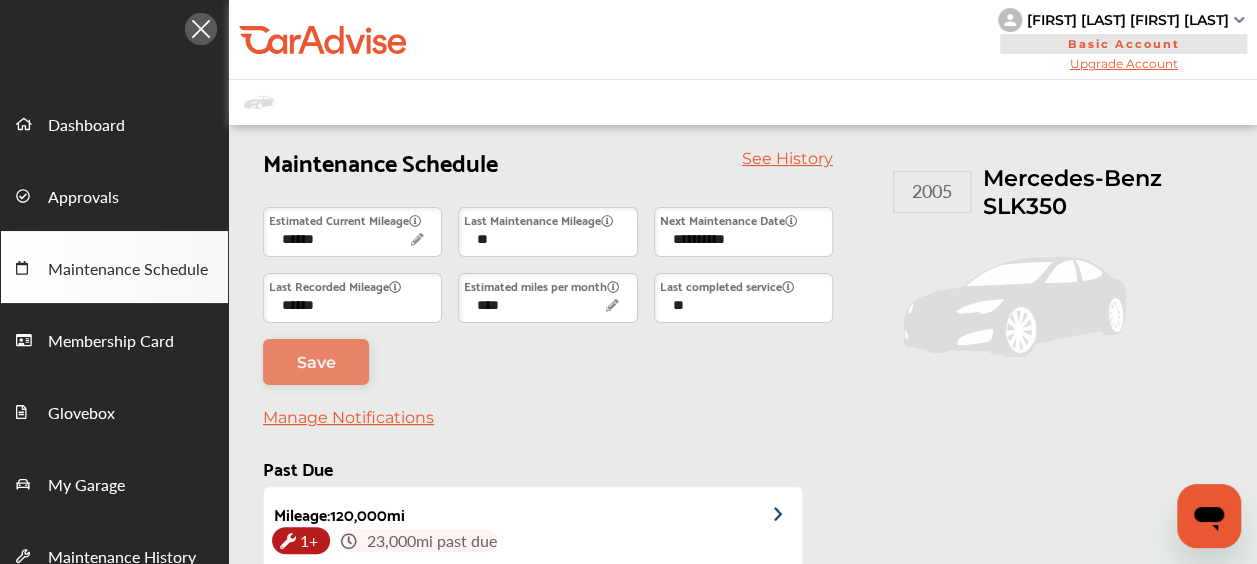 scroll, scrollTop: 68, scrollLeft: 0, axis: vertical 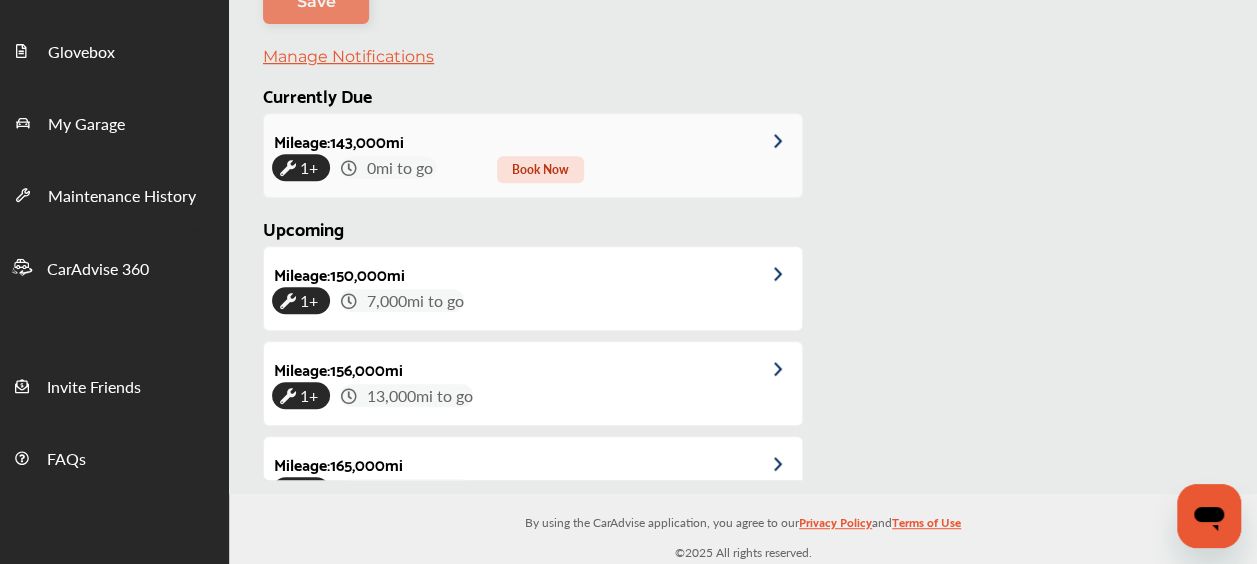 click on "Book Now" at bounding box center (540, 169) 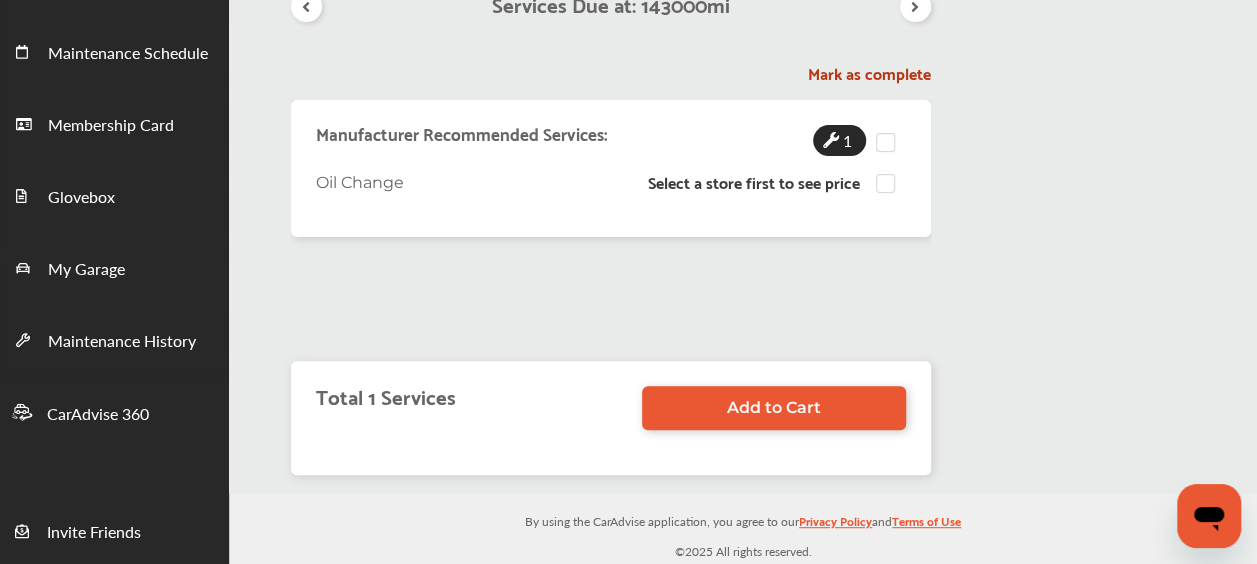 scroll, scrollTop: 288, scrollLeft: 0, axis: vertical 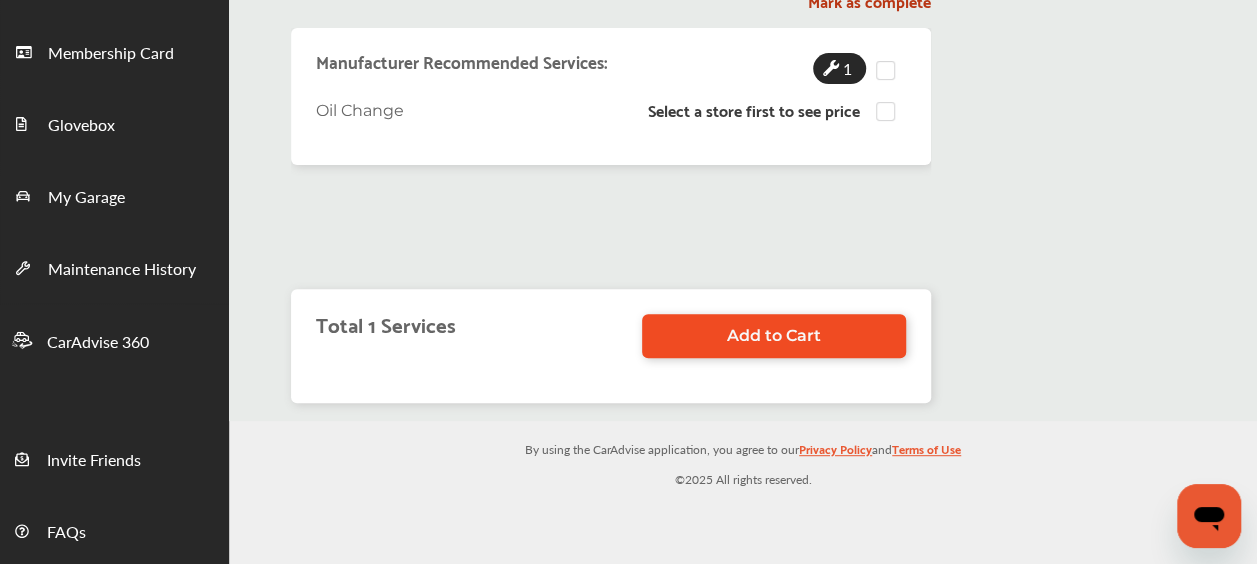 click on "Add to Cart" at bounding box center (774, 336) 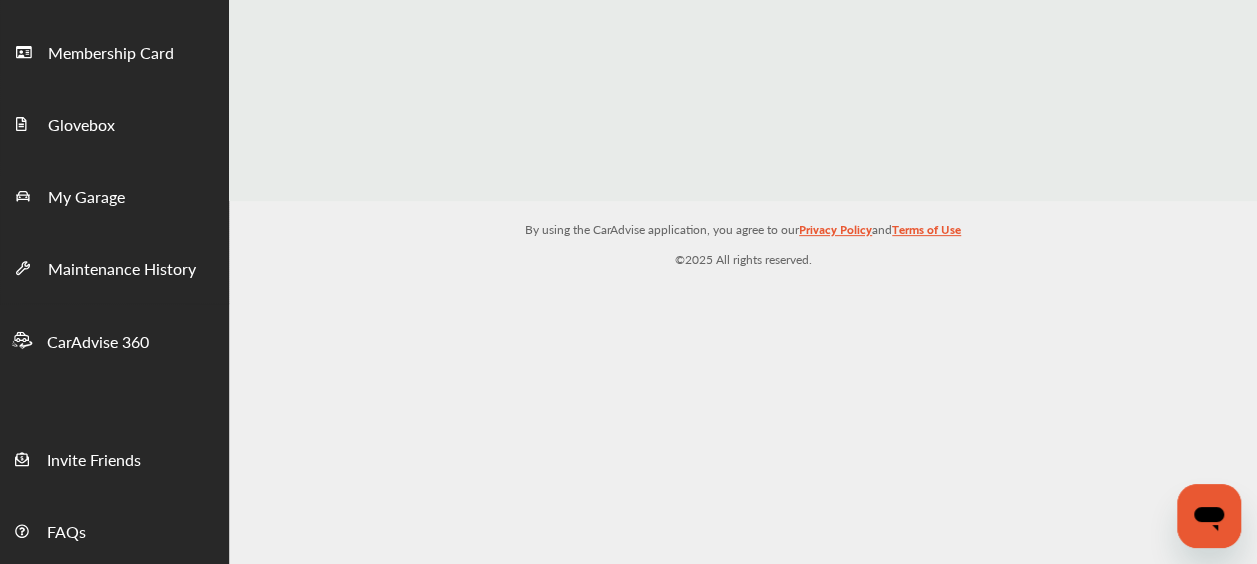 click on "[FIRST] [LAST] [FIRST] [LAST] Basic Account Upgrade Account My Account Membership Card Sign Out By using the CarAdvise application, you agree to our Privacy Policy and Terms of Use © 2025 All rights reserved." at bounding box center [743, 139] 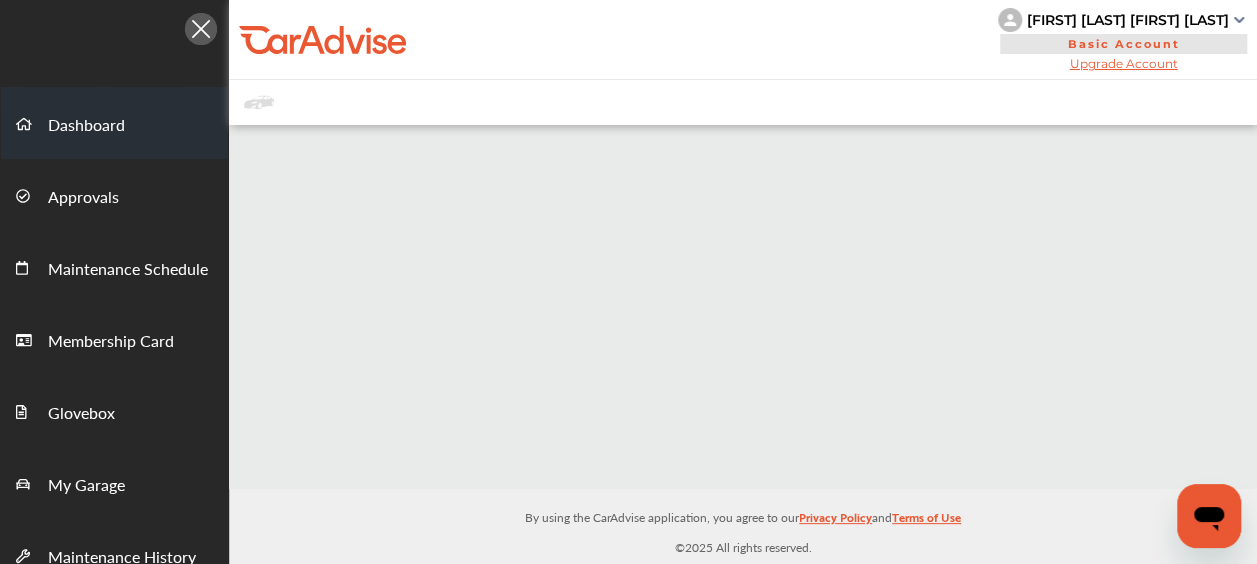 click on "Dashboard" at bounding box center (86, 126) 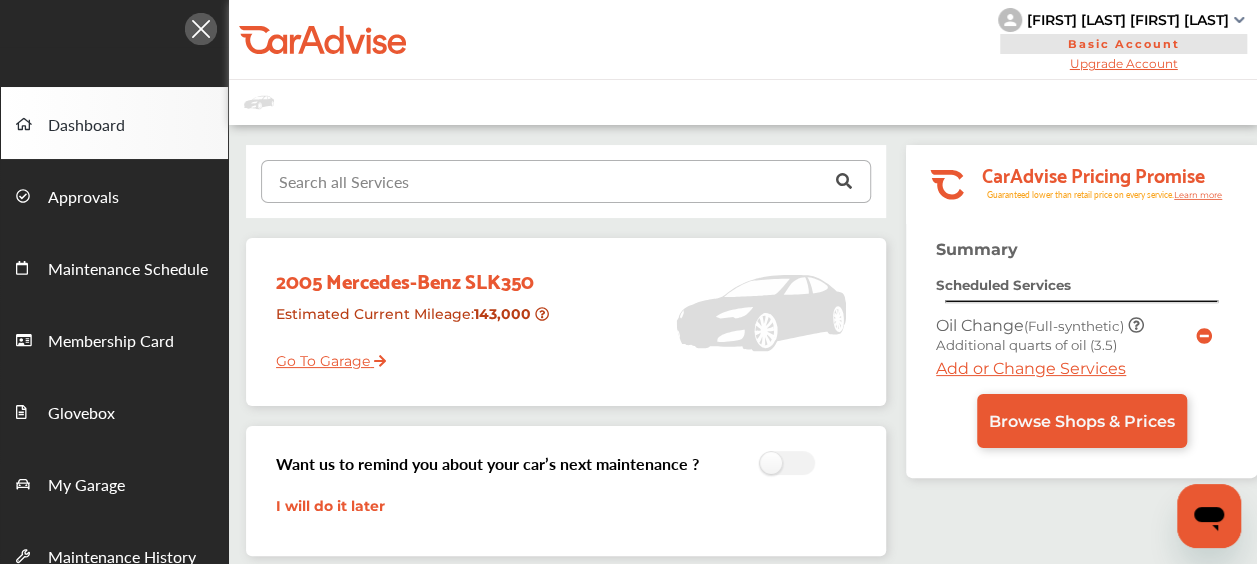click at bounding box center (561, 180) 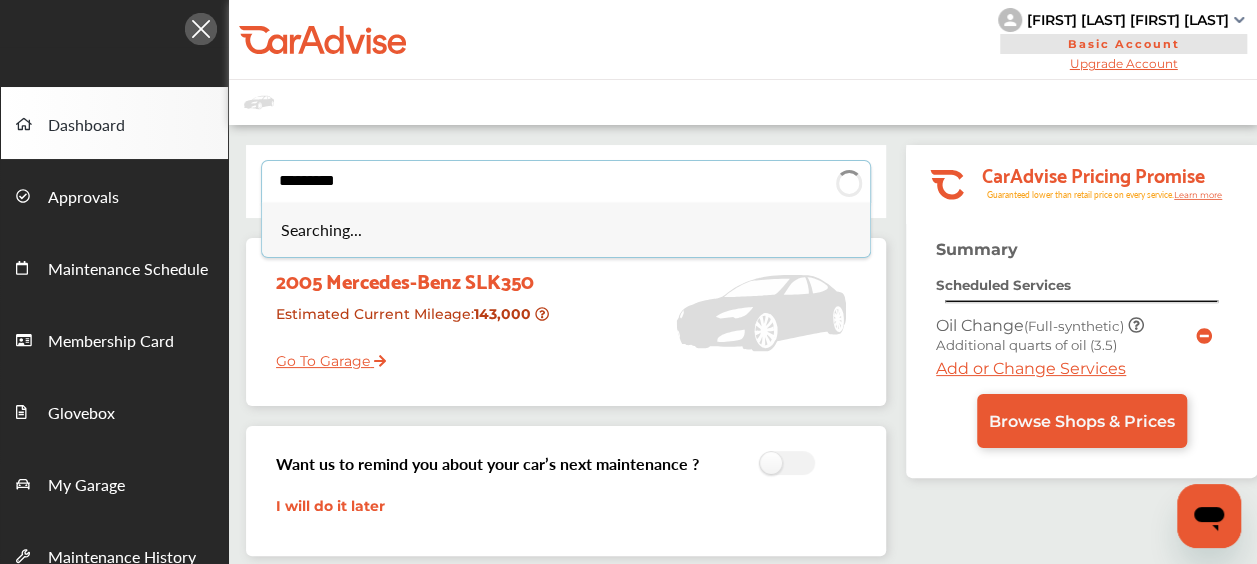 type on "**********" 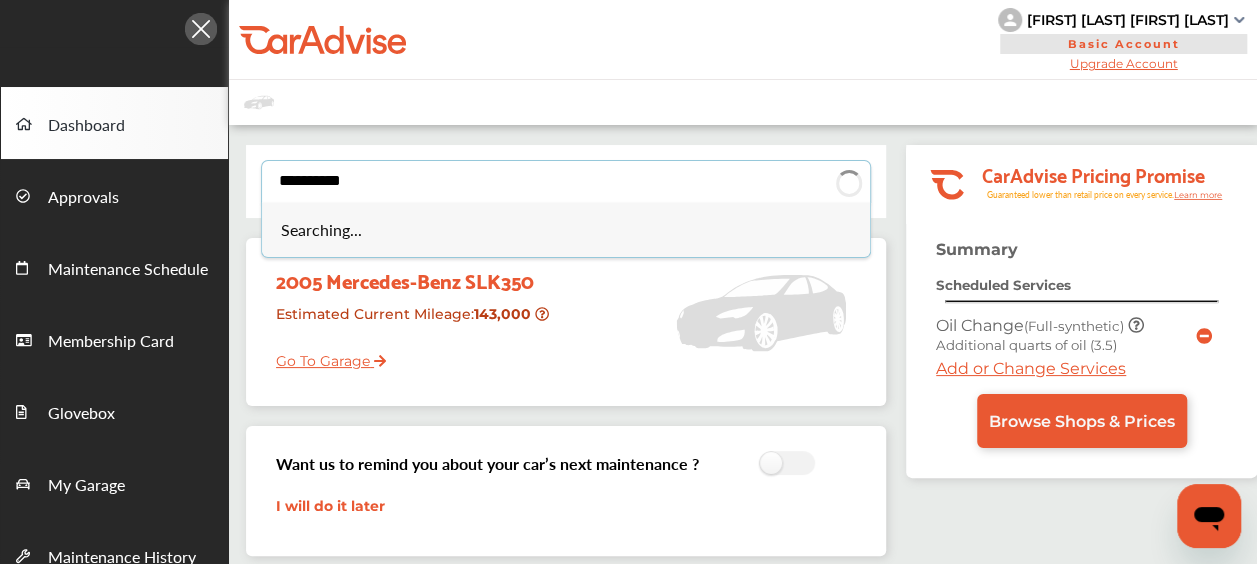 type 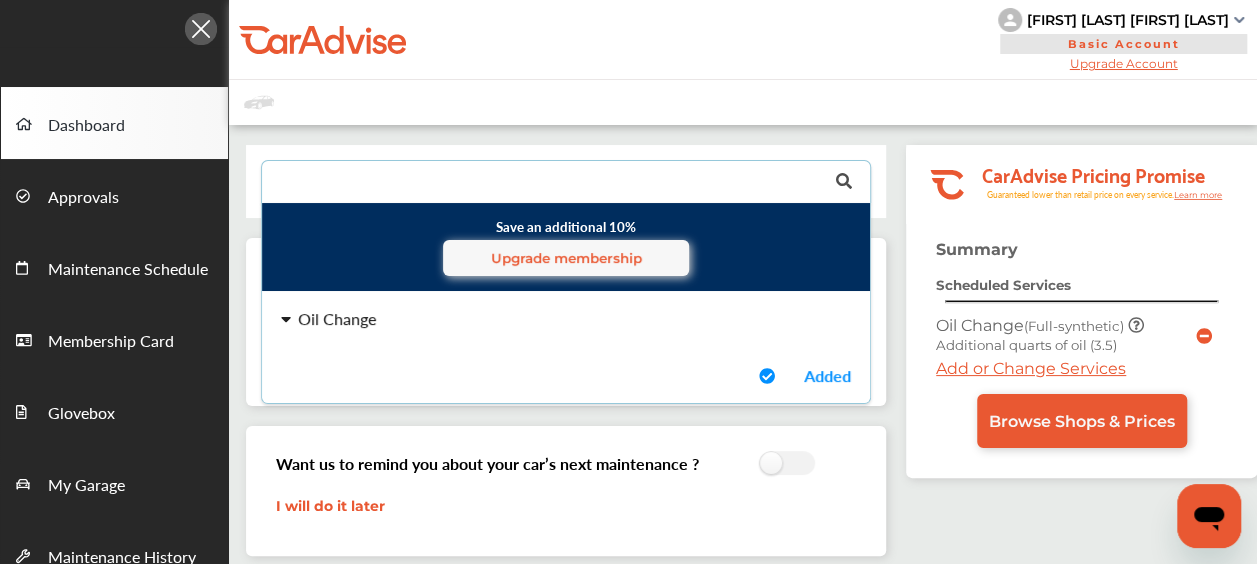 click on "Oil Change" at bounding box center [337, 319] 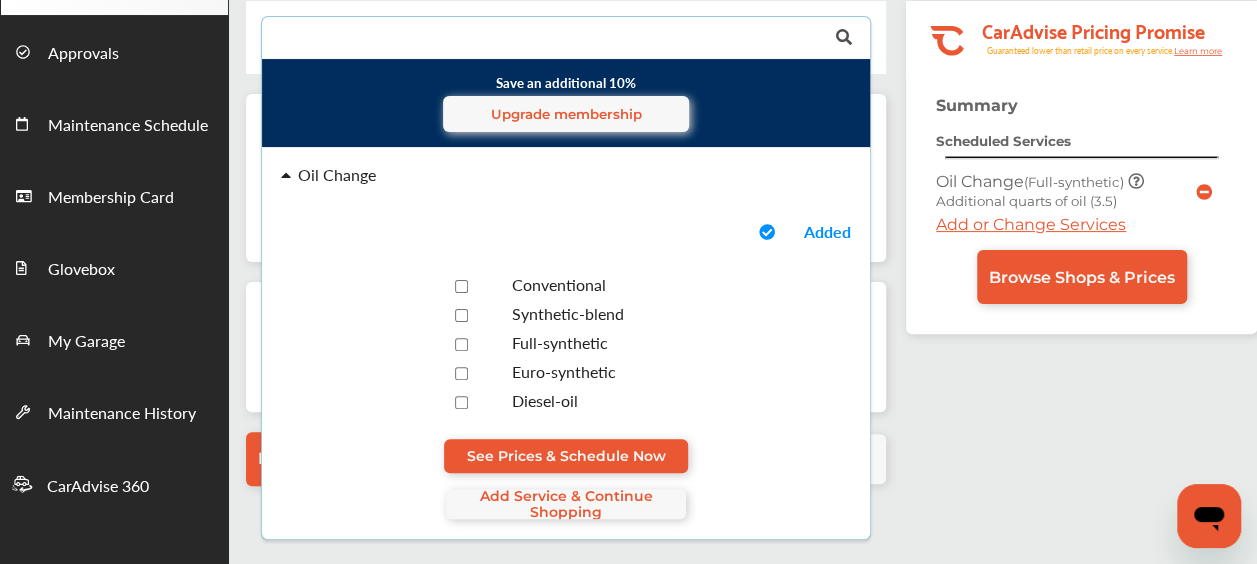 scroll, scrollTop: 147, scrollLeft: 0, axis: vertical 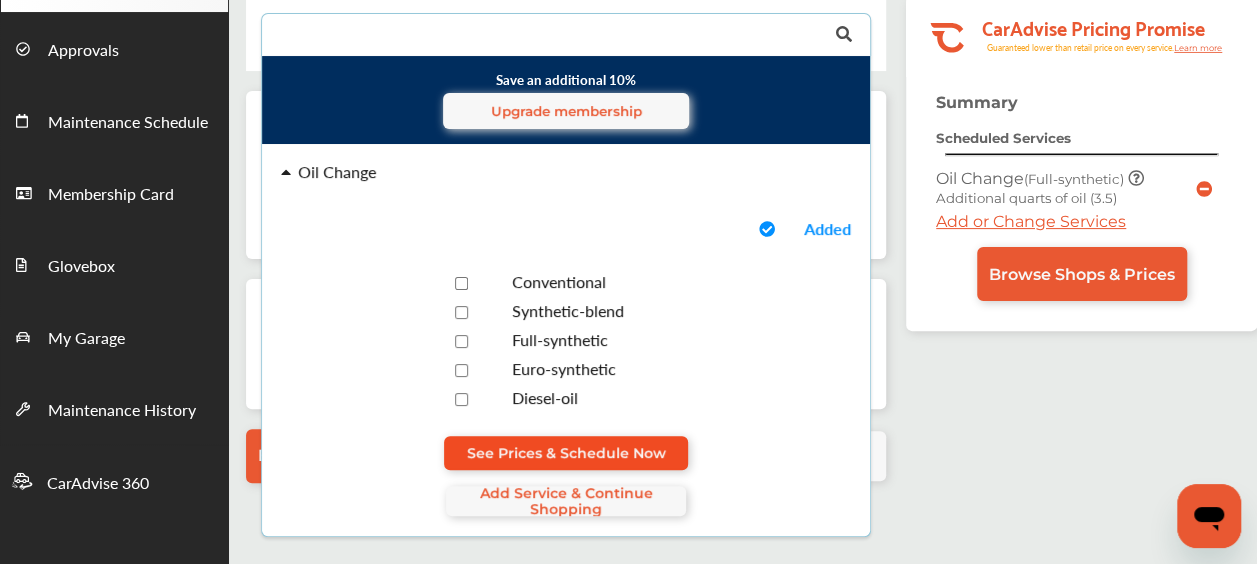 click on "See Prices & Schedule Now" at bounding box center (566, 453) 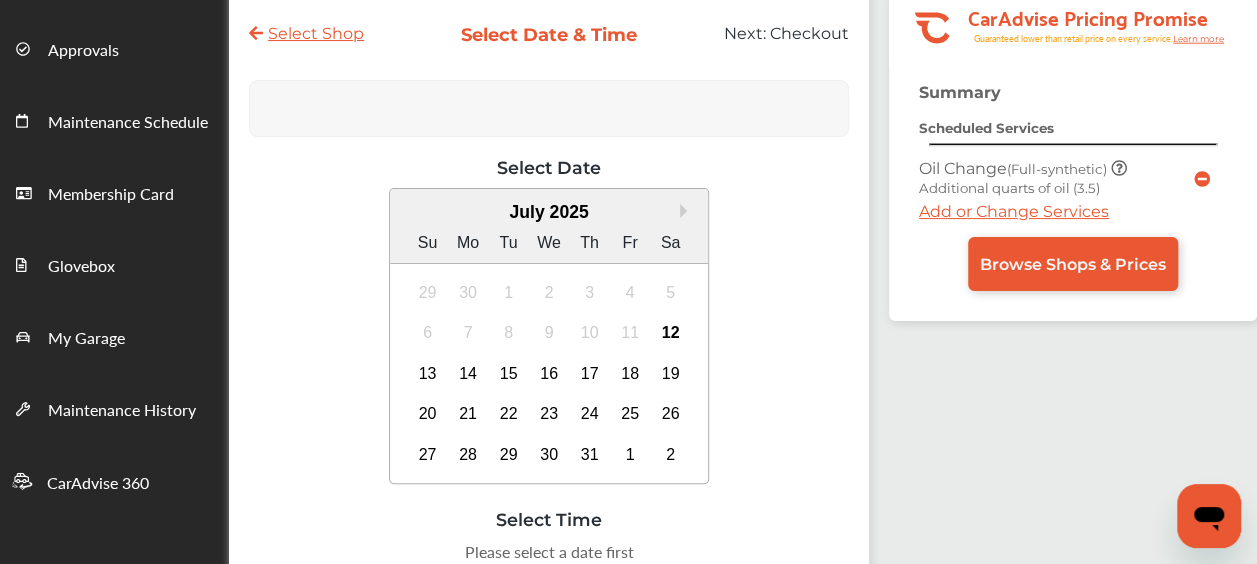 scroll, scrollTop: 0, scrollLeft: 0, axis: both 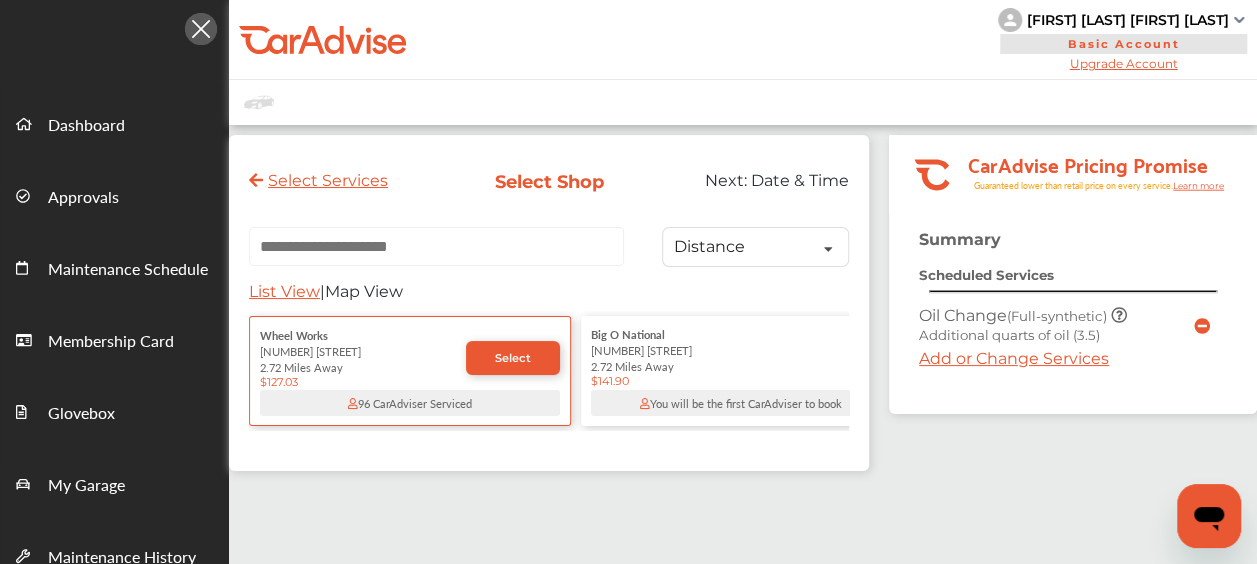 click at bounding box center (436, 246) 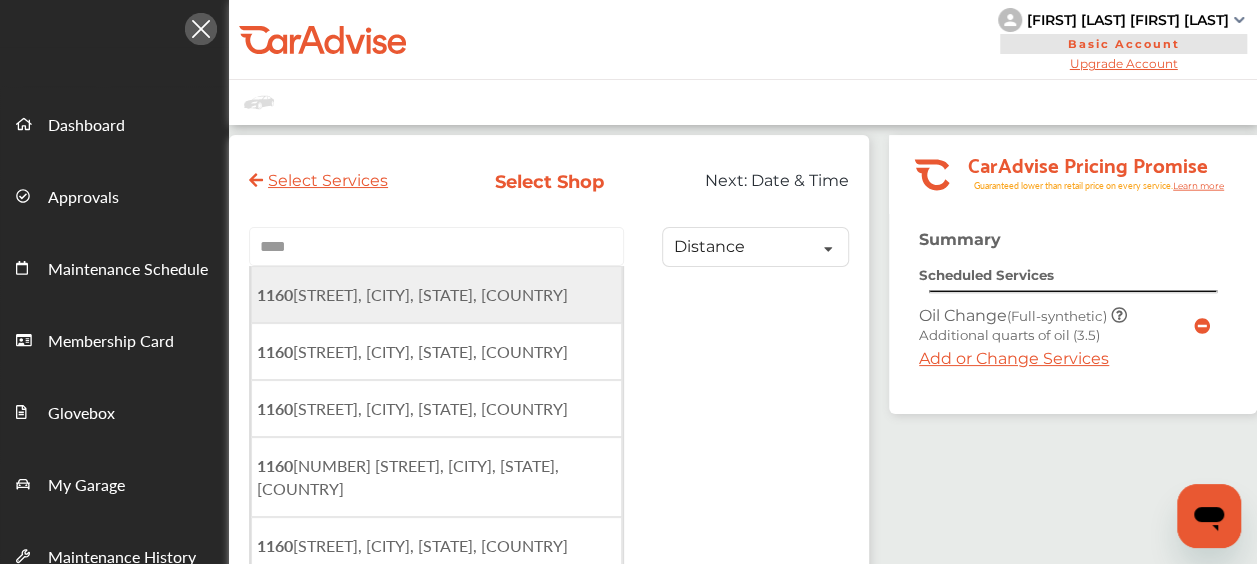 click on "[NUMBER] [STREET], [CITY], [STATE], [COUNTRY]" at bounding box center (412, 294) 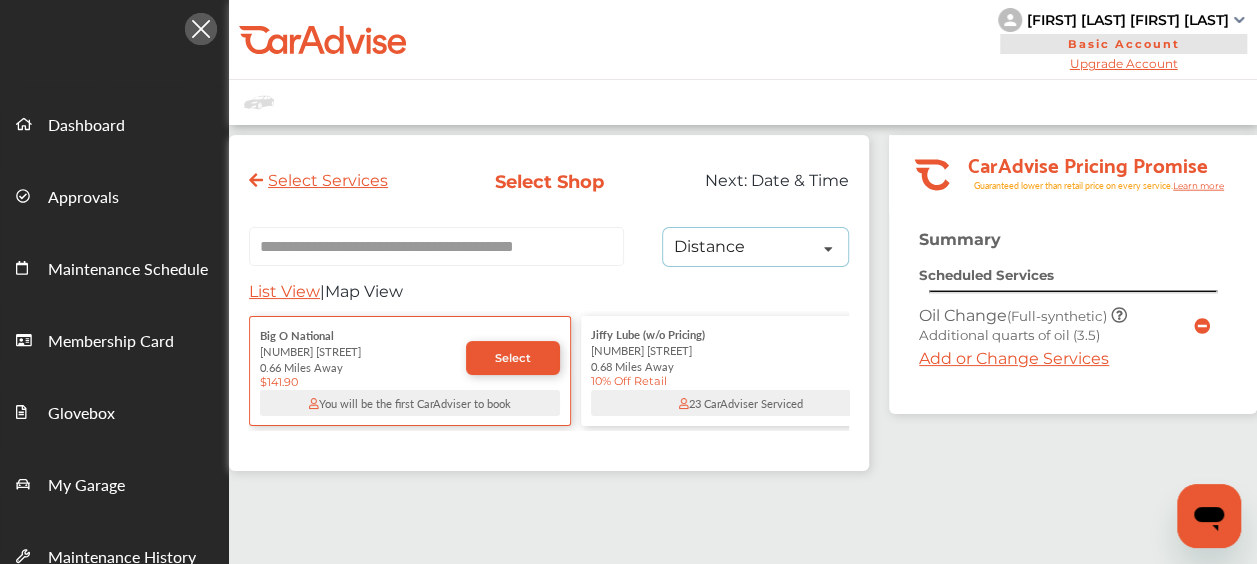 click at bounding box center (828, 249) 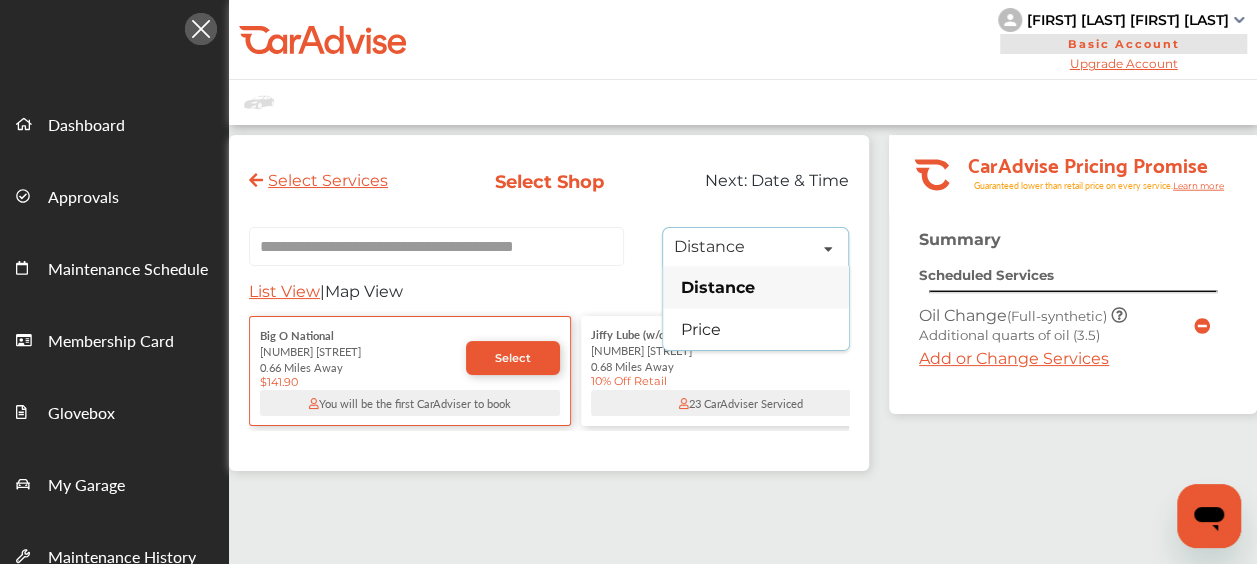 click on "Distance" at bounding box center (756, 287) 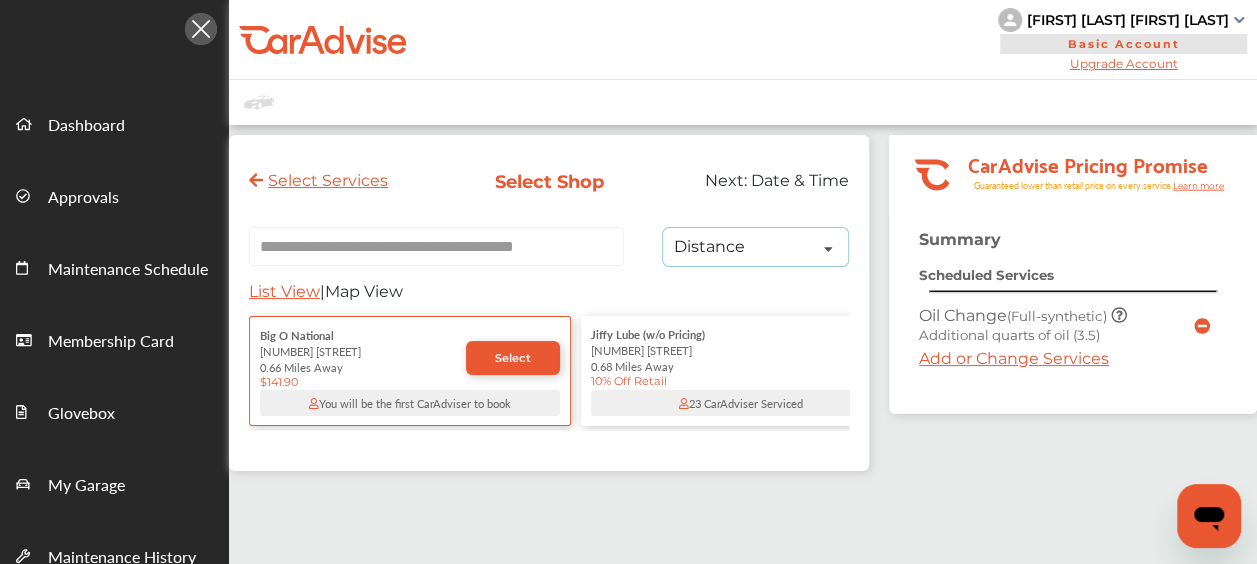 scroll, scrollTop: 0, scrollLeft: 0, axis: both 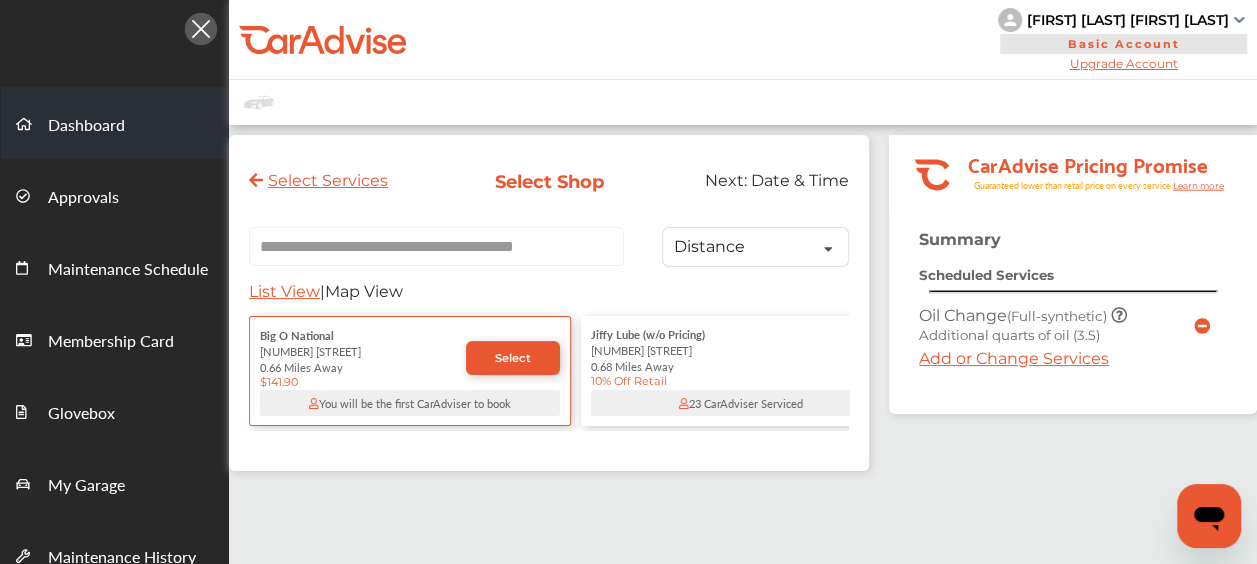 click on "Dashboard" at bounding box center [86, 126] 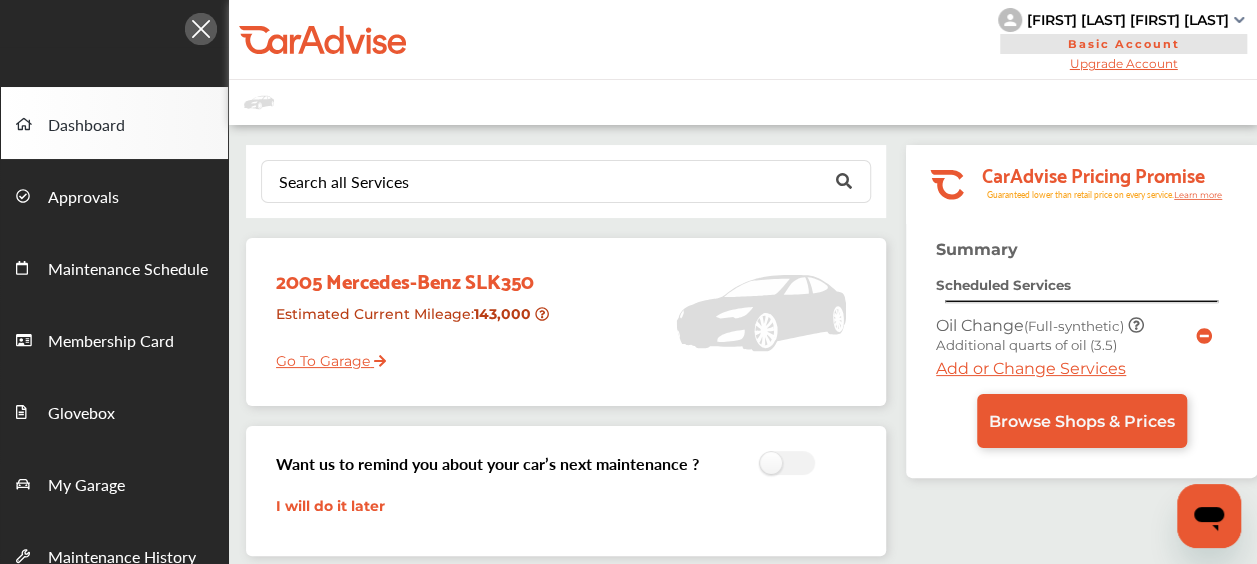scroll, scrollTop: 288, scrollLeft: 0, axis: vertical 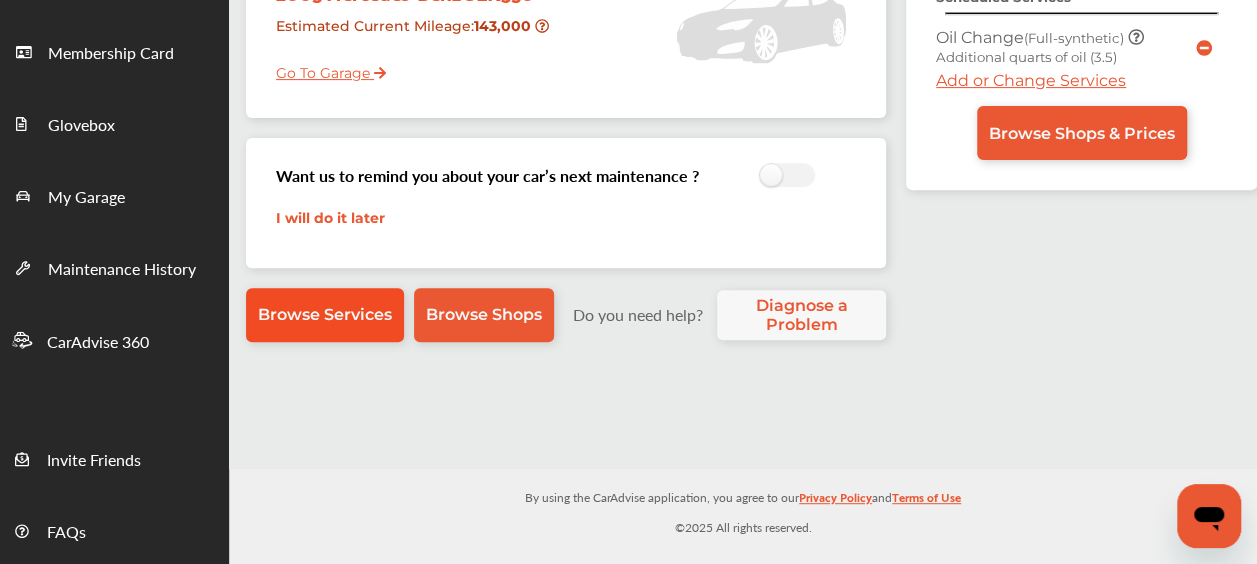 click on "Browse Services" at bounding box center [325, 314] 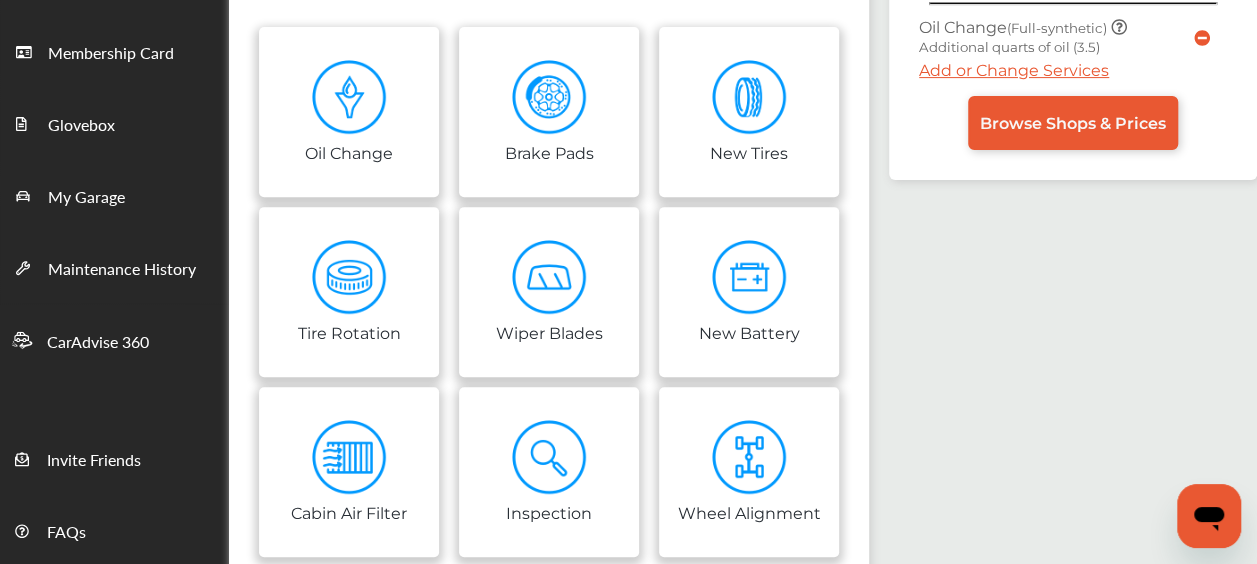 scroll, scrollTop: 0, scrollLeft: 0, axis: both 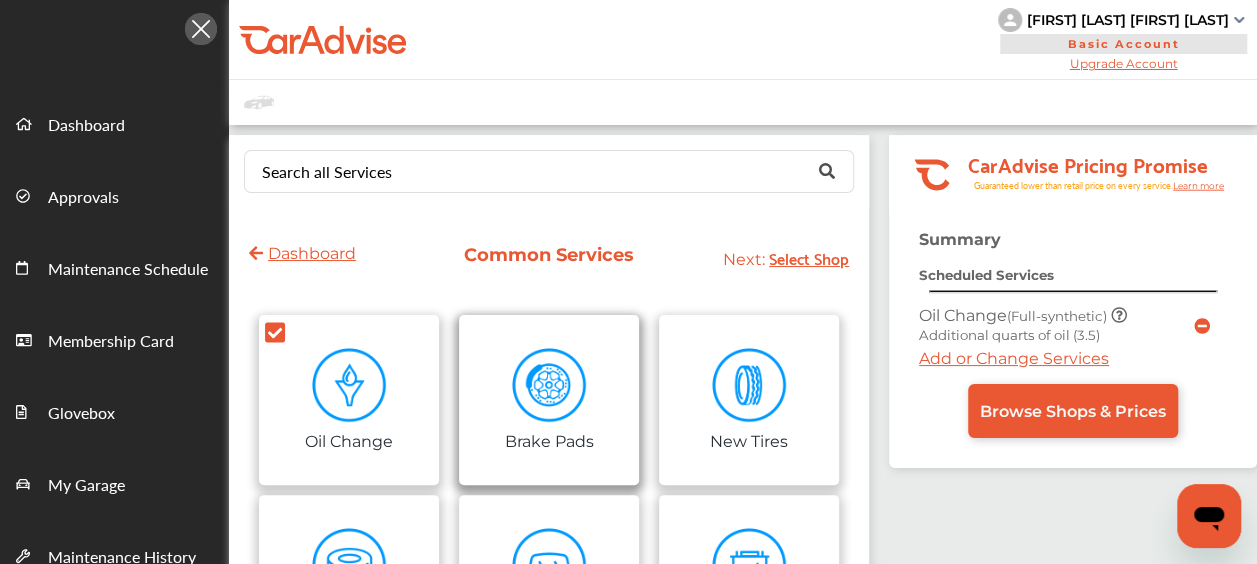 click on "Brake Pads" at bounding box center (549, 439) 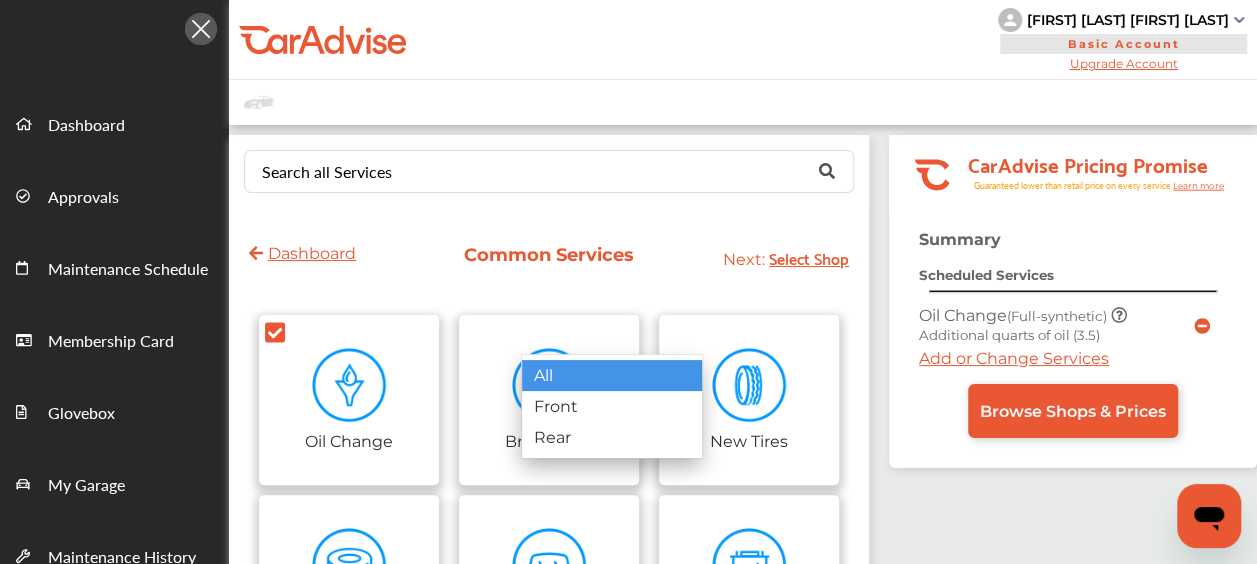 click on "All" at bounding box center (612, 375) 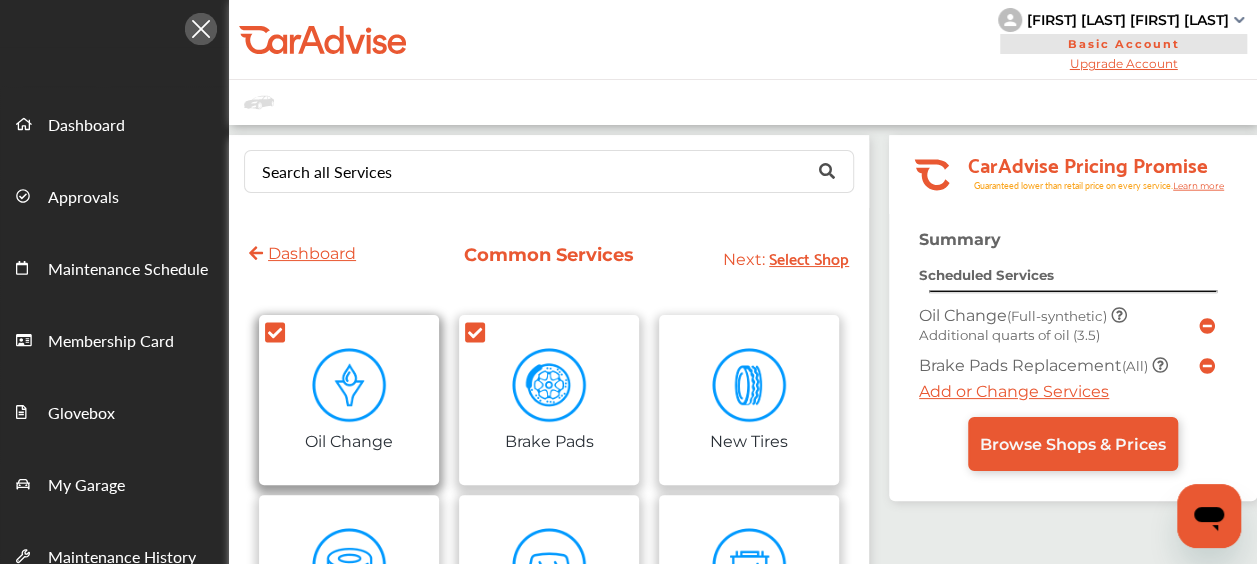 click on "Oil Change" at bounding box center [349, 400] 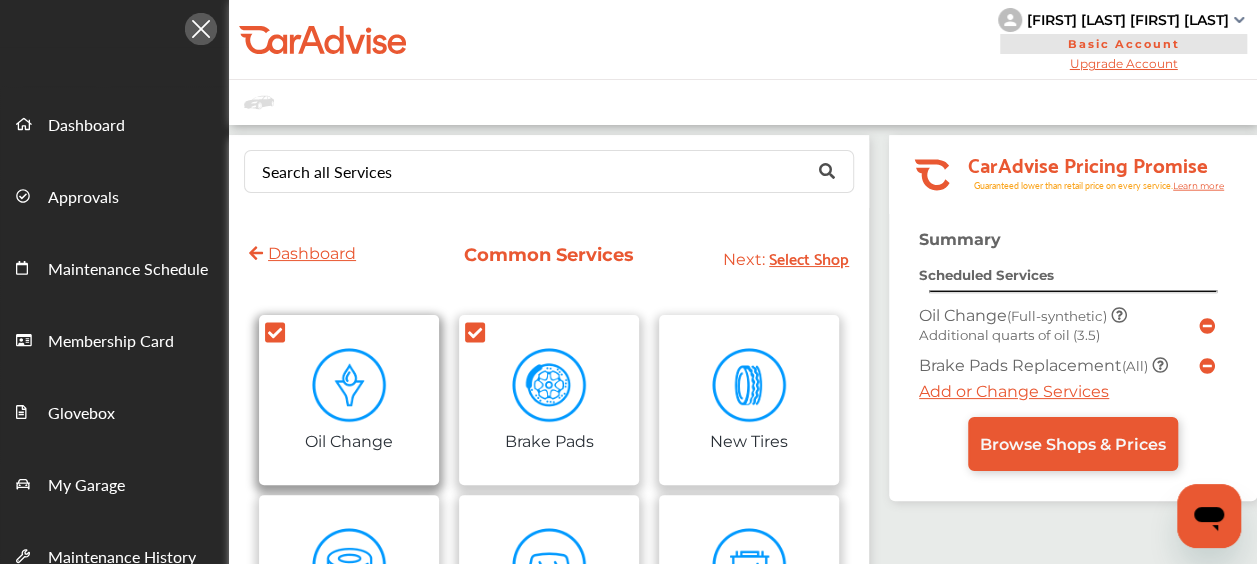 click 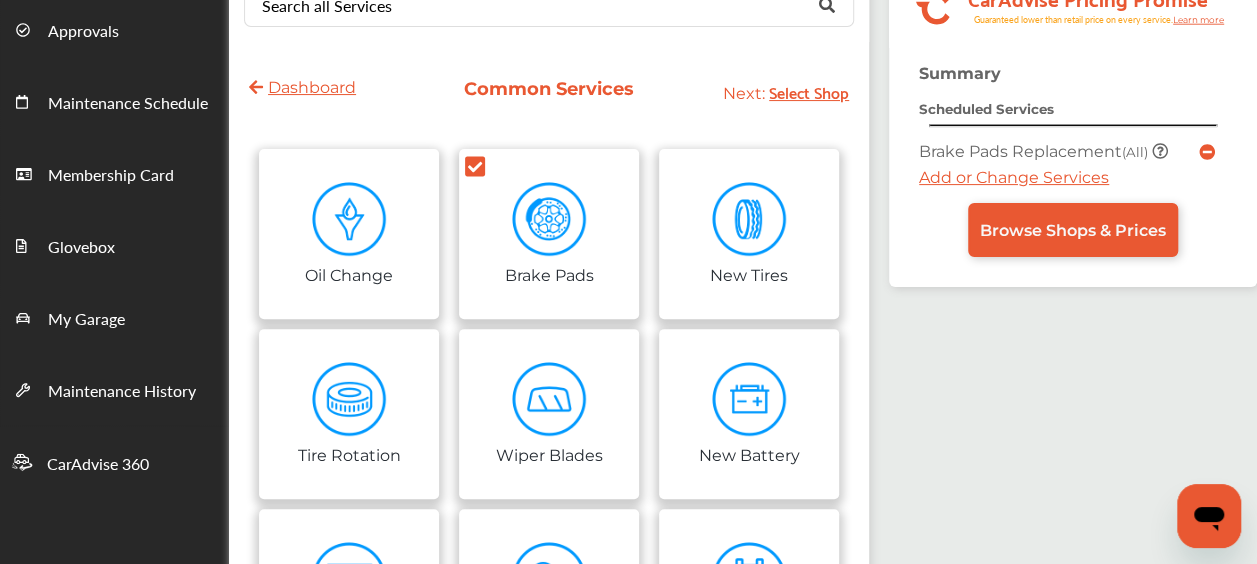 scroll, scrollTop: 140, scrollLeft: 0, axis: vertical 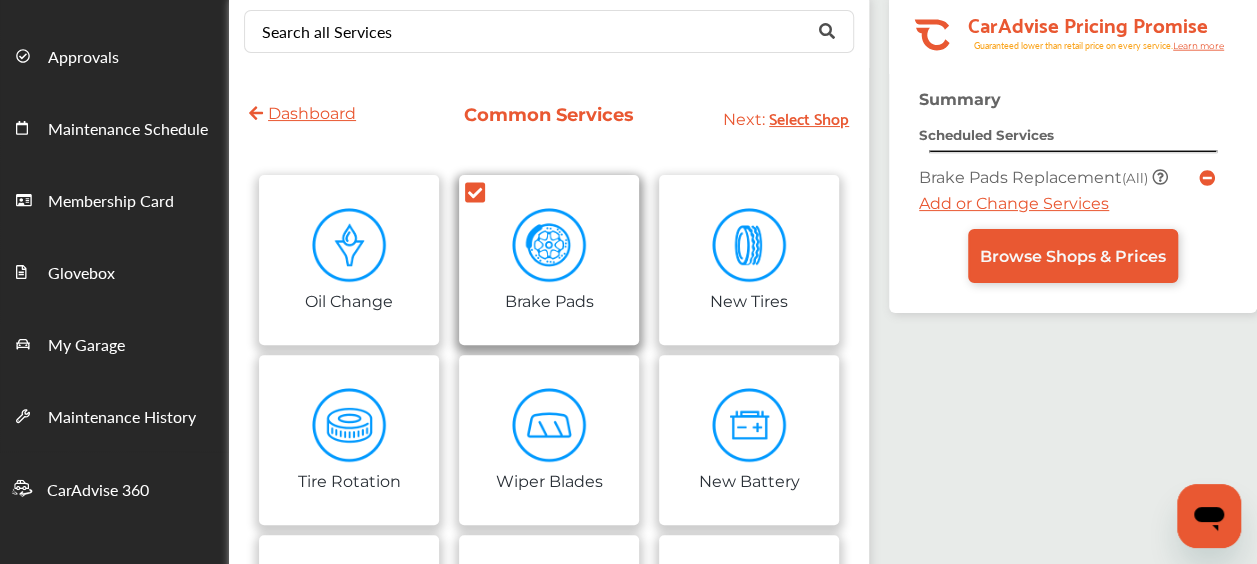 click 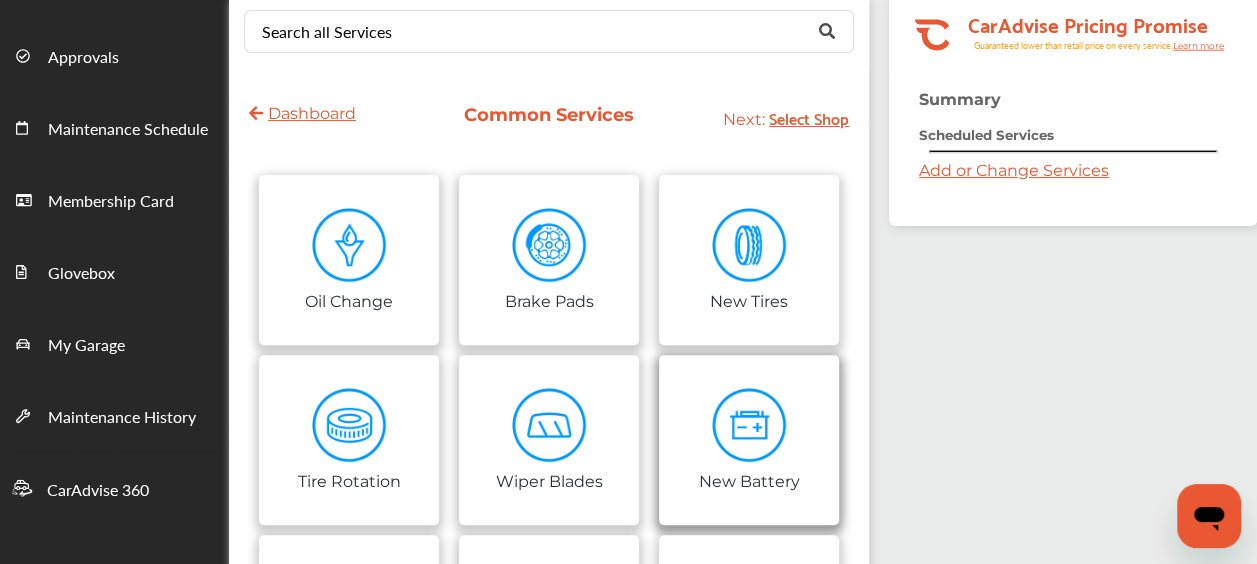 click on "New Battery" at bounding box center (749, 479) 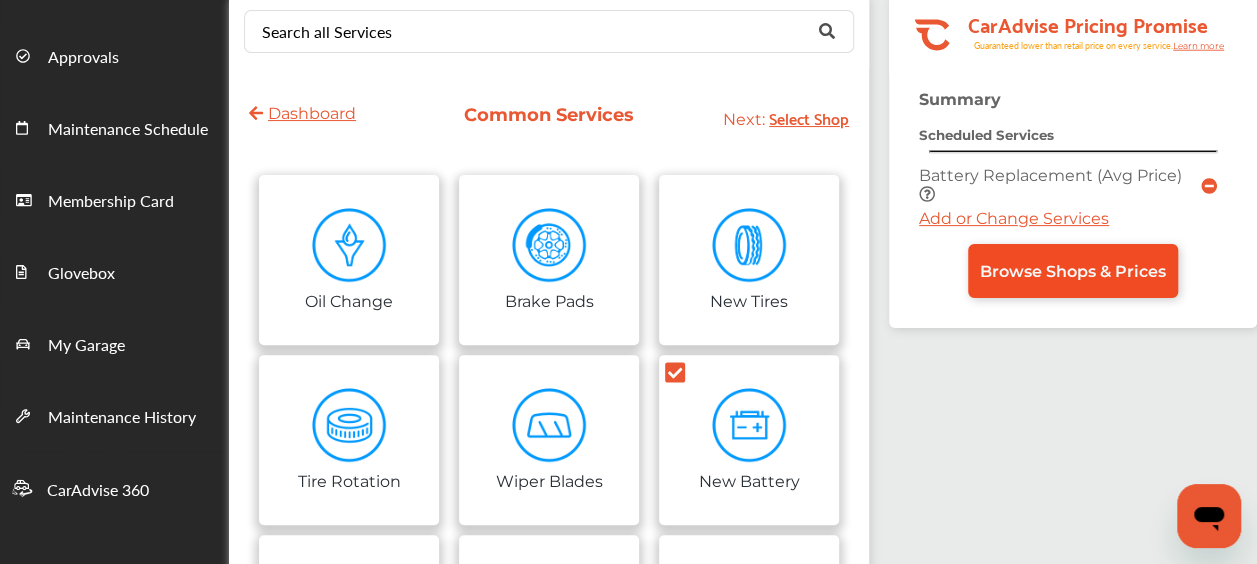 click on "Browse Shops & Prices" at bounding box center (1073, 271) 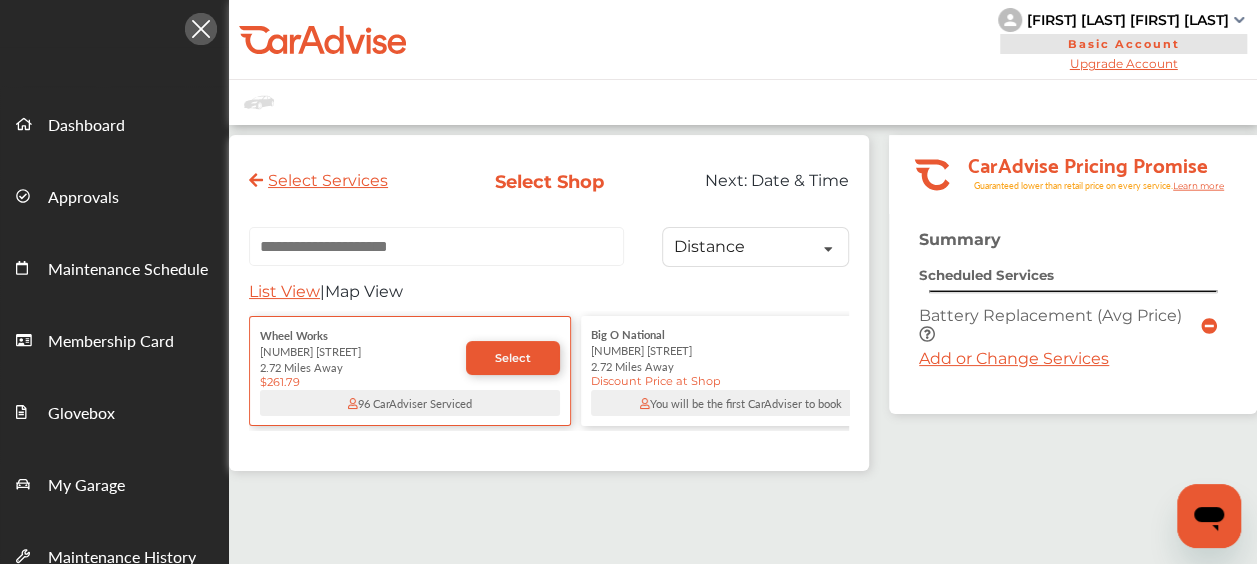 click at bounding box center [436, 246] 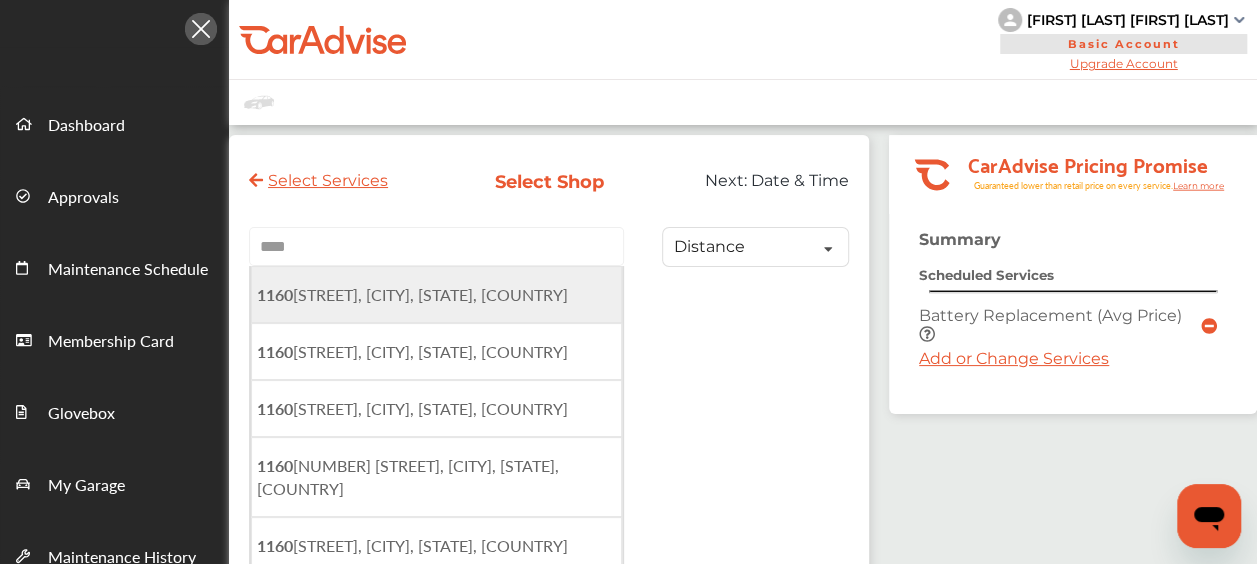 click on "[NUMBER] [STREET], [CITY], [STATE], [COUNTRY]" at bounding box center [412, 294] 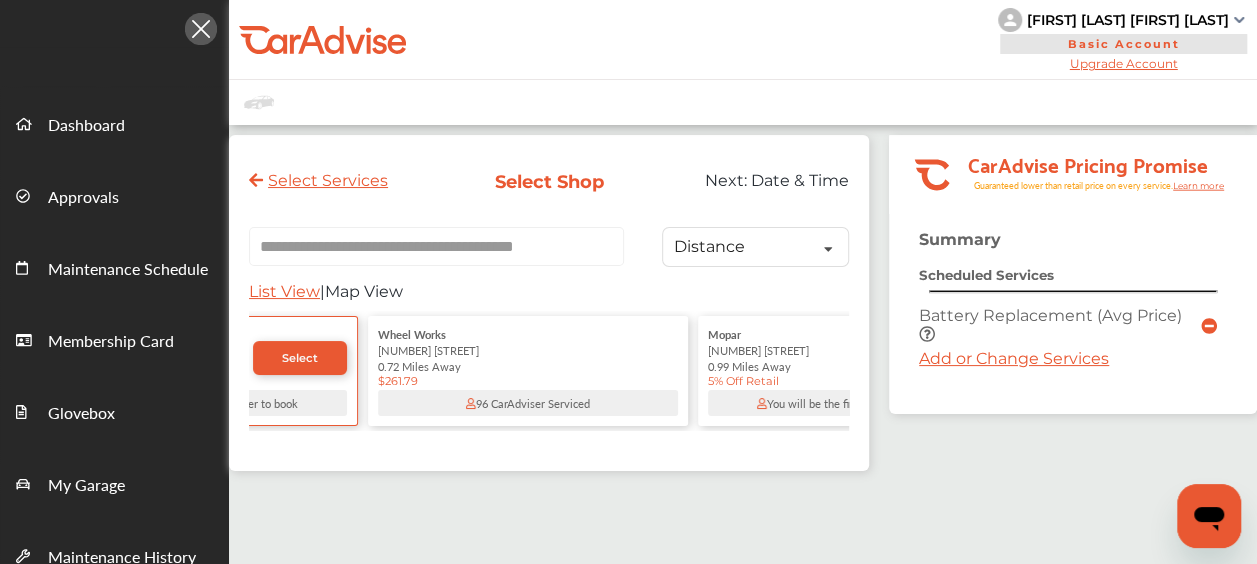 scroll, scrollTop: 0, scrollLeft: 306, axis: horizontal 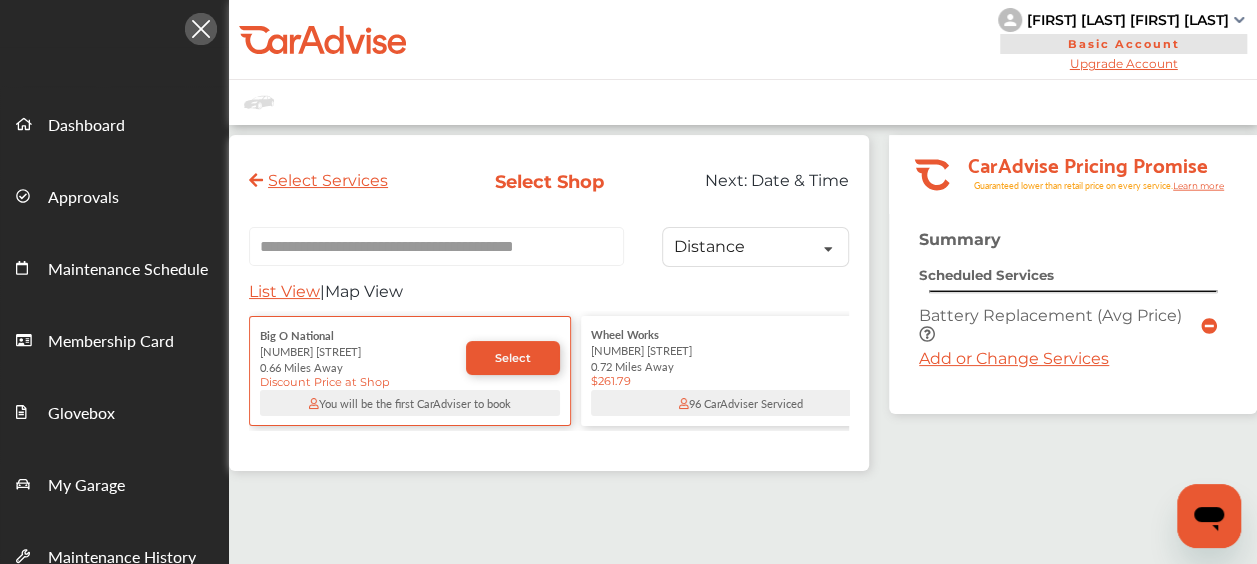 click on "[NUMBER] [STREET]" at bounding box center [741, 350] 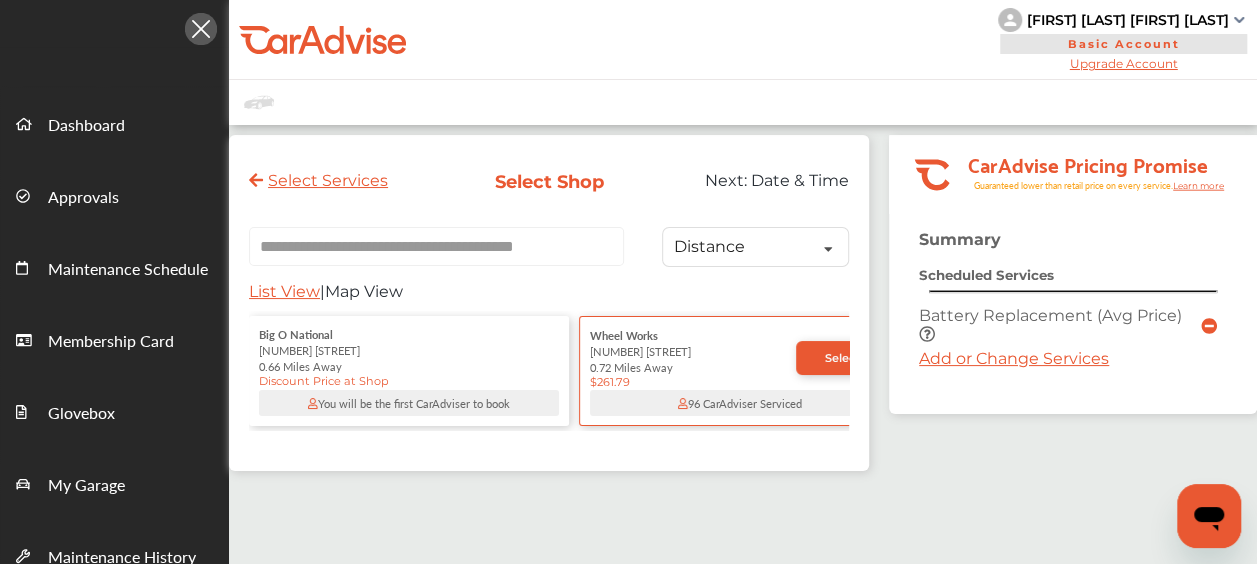scroll, scrollTop: 0, scrollLeft: 185, axis: horizontal 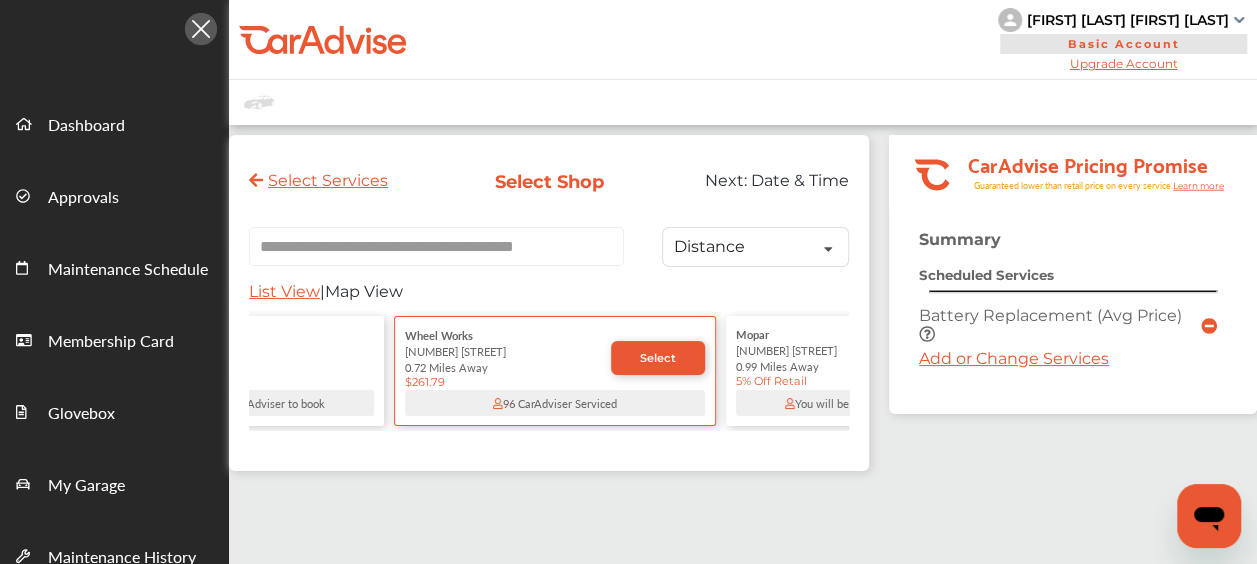 click on "Select Services" at bounding box center (318, 180) 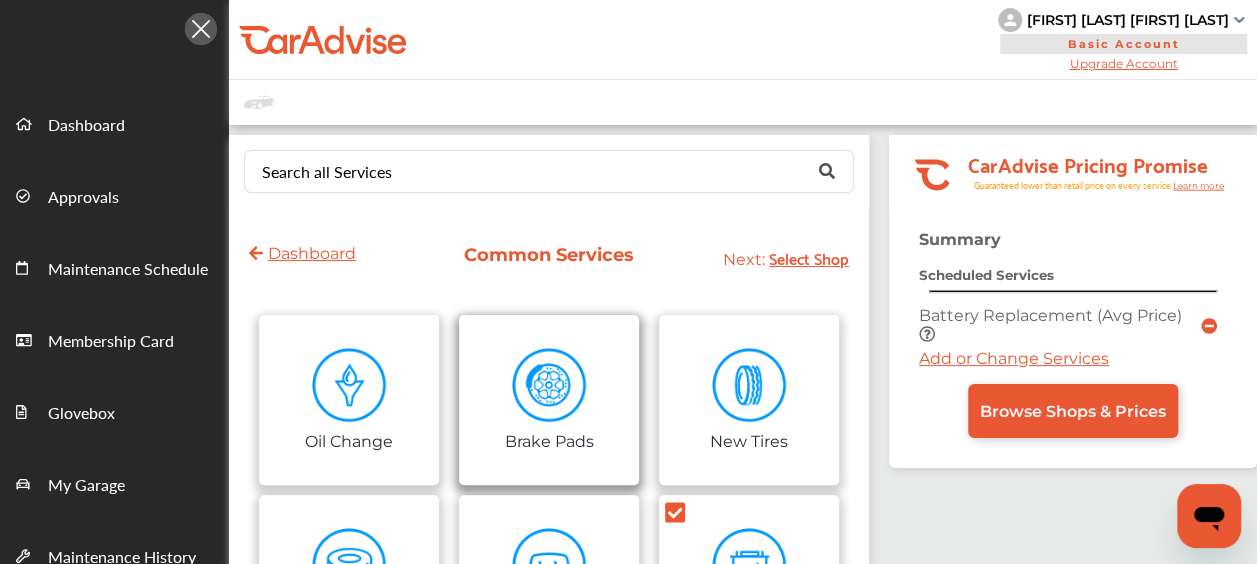 click on "Brake Pads" at bounding box center [549, 400] 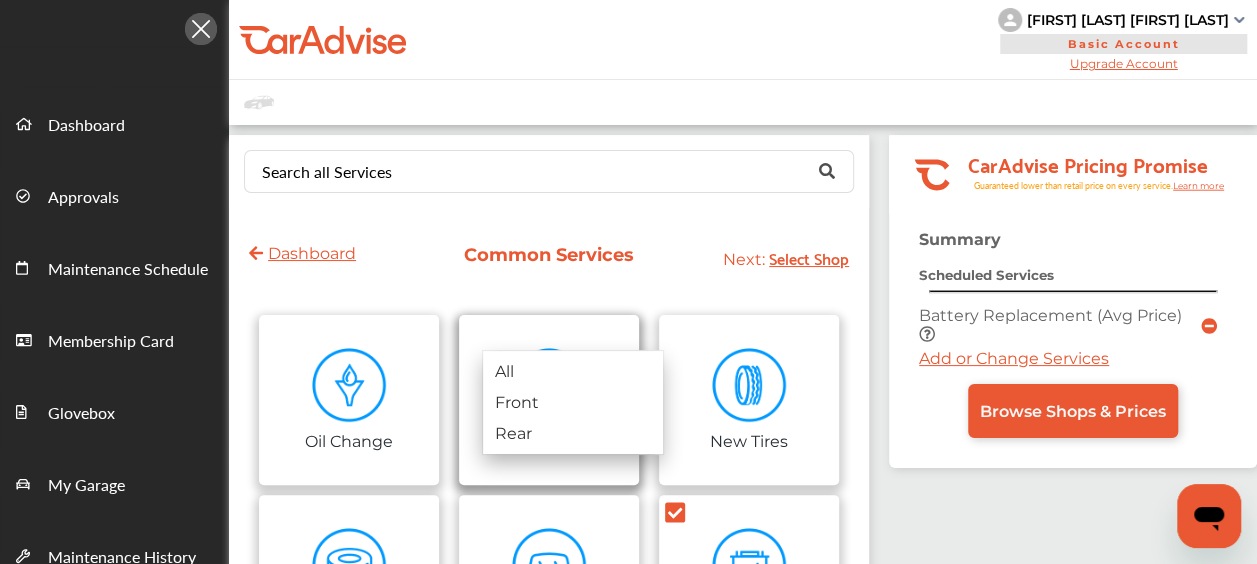 click on "Brake Pads" at bounding box center (549, 400) 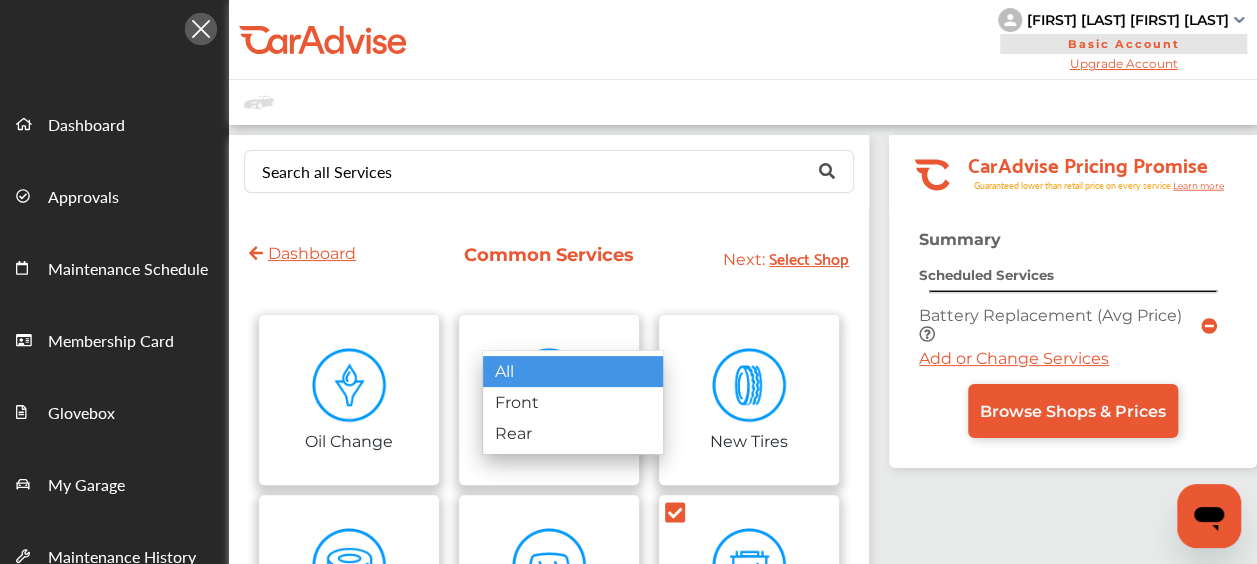 click on "All" at bounding box center [573, 371] 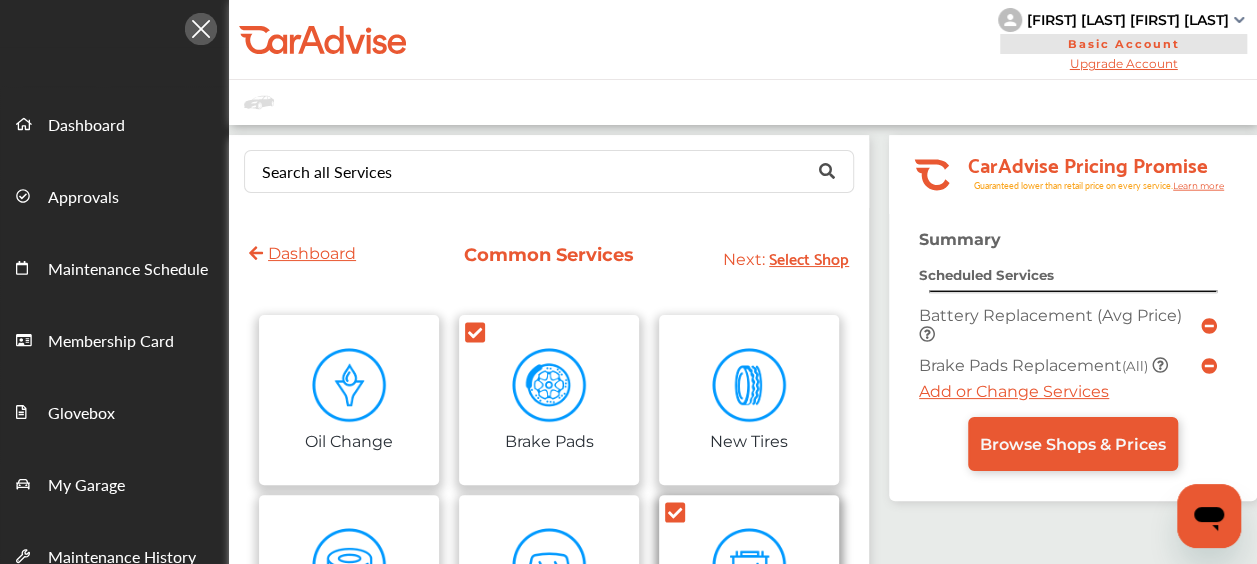 click 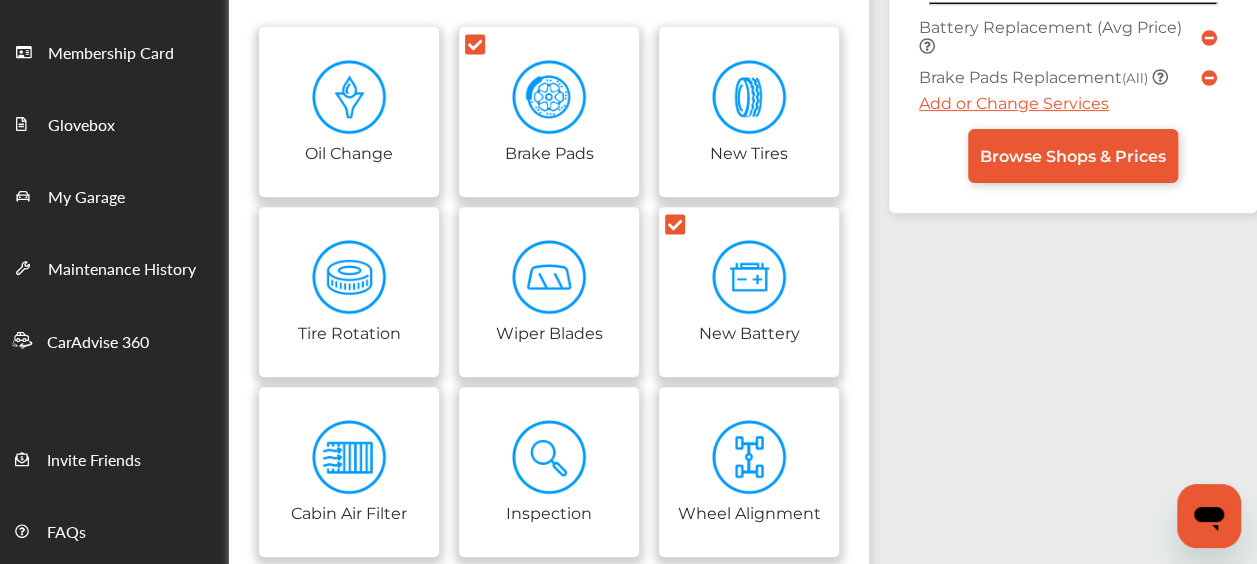 scroll, scrollTop: 286, scrollLeft: 0, axis: vertical 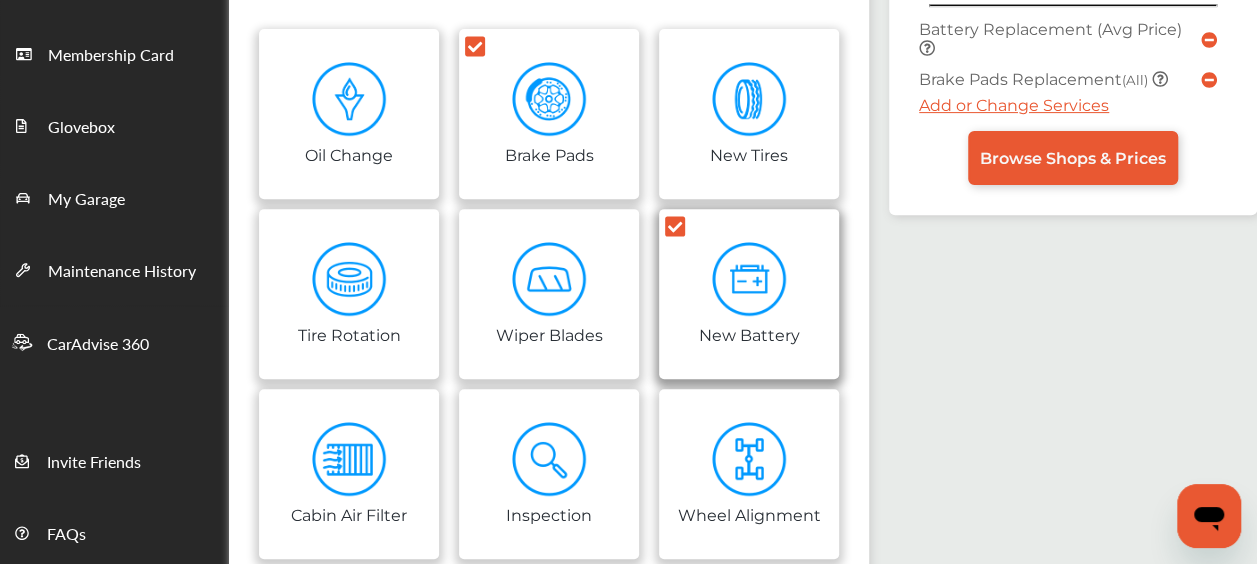 click 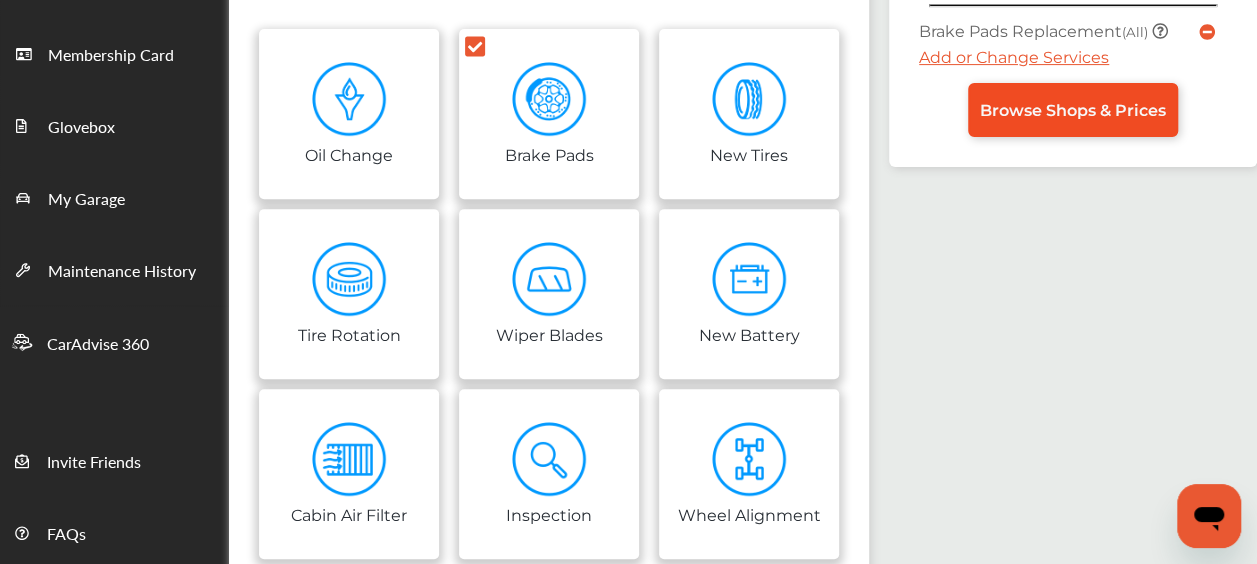 click on "Browse Shops & Prices" at bounding box center (1073, 110) 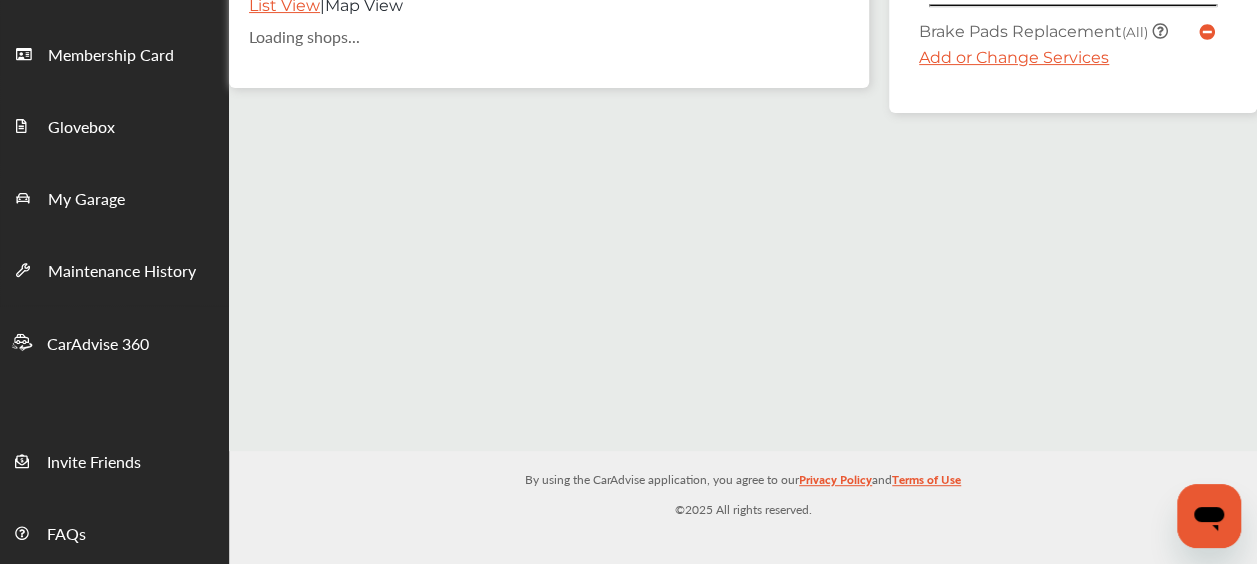 scroll, scrollTop: 0, scrollLeft: 0, axis: both 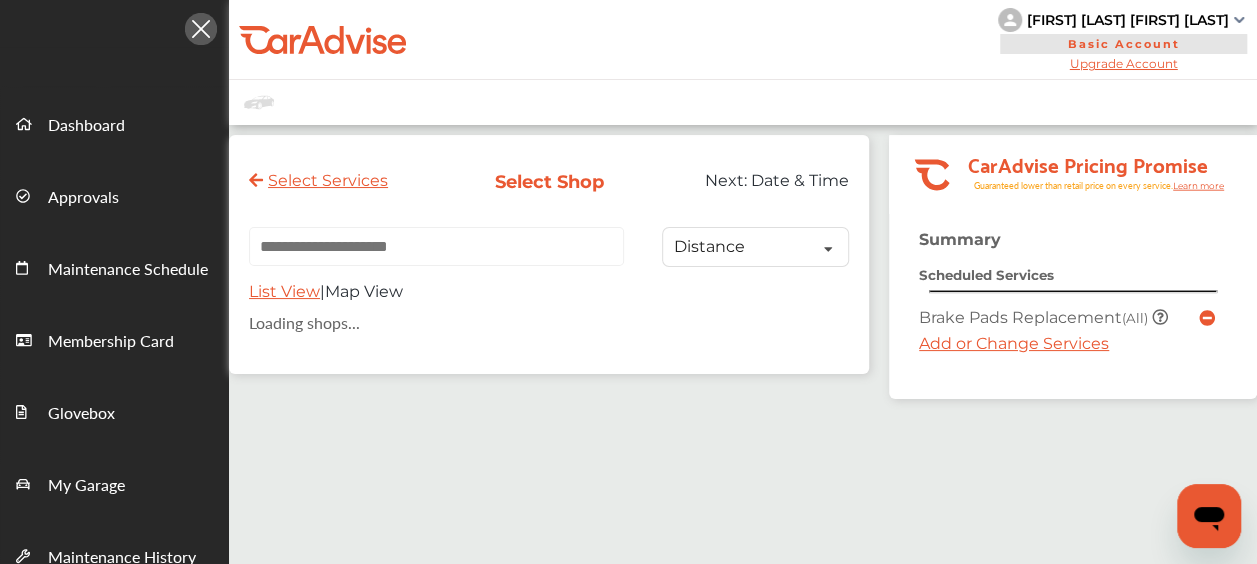 click at bounding box center [436, 246] 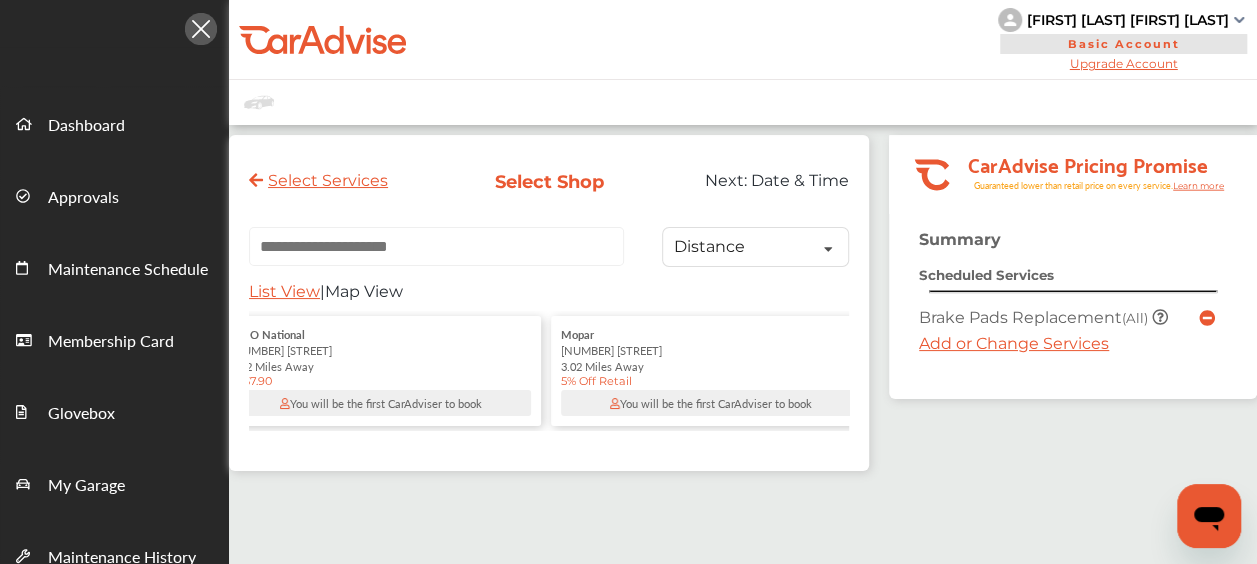 scroll, scrollTop: 0, scrollLeft: 372, axis: horizontal 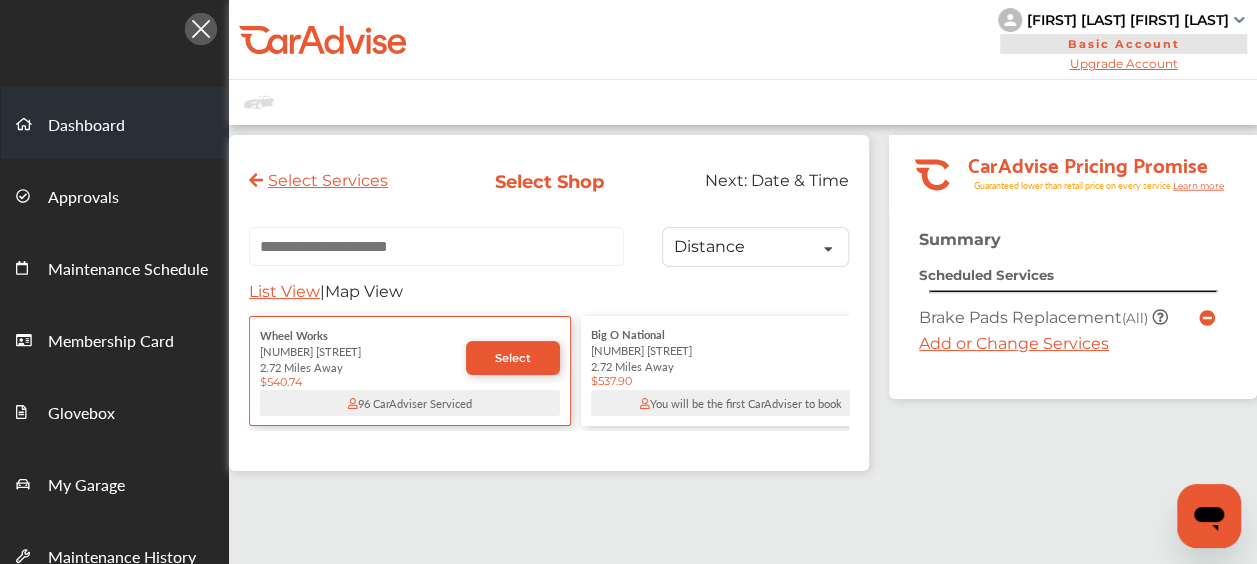 click on "Dashboard" at bounding box center [86, 126] 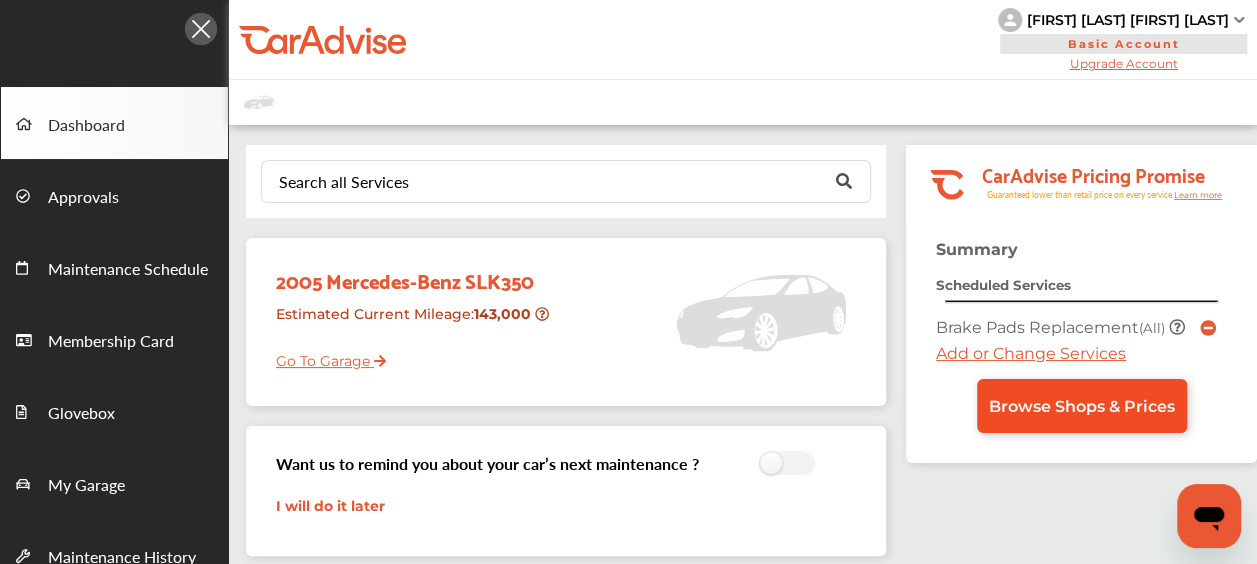 click on "Browse Shops & Prices" at bounding box center (1082, 406) 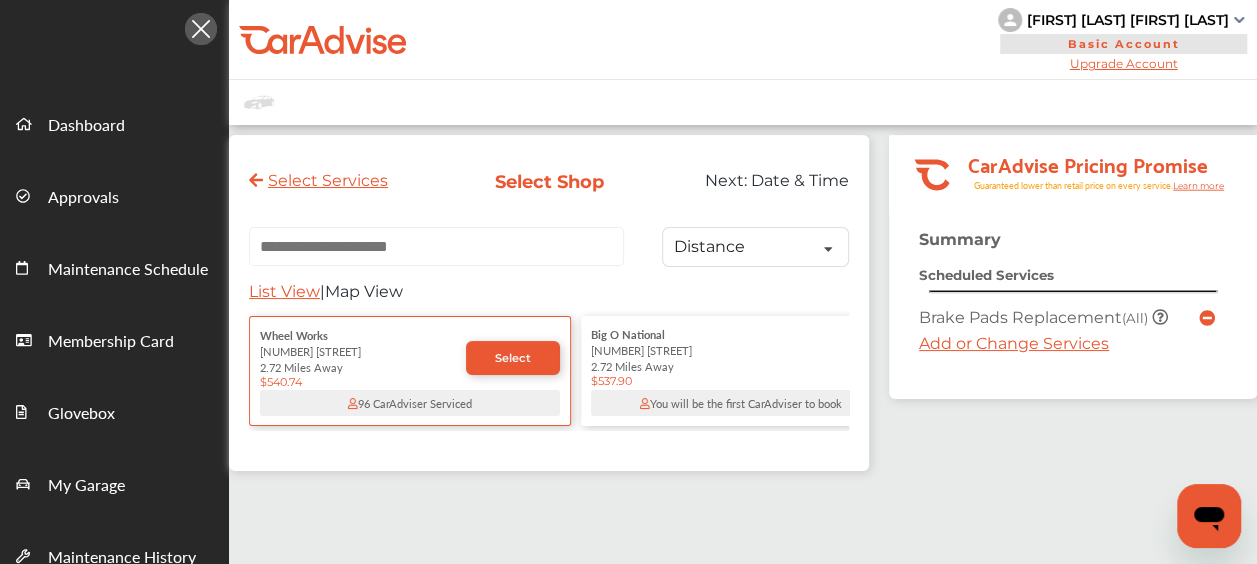 scroll, scrollTop: 0, scrollLeft: 0, axis: both 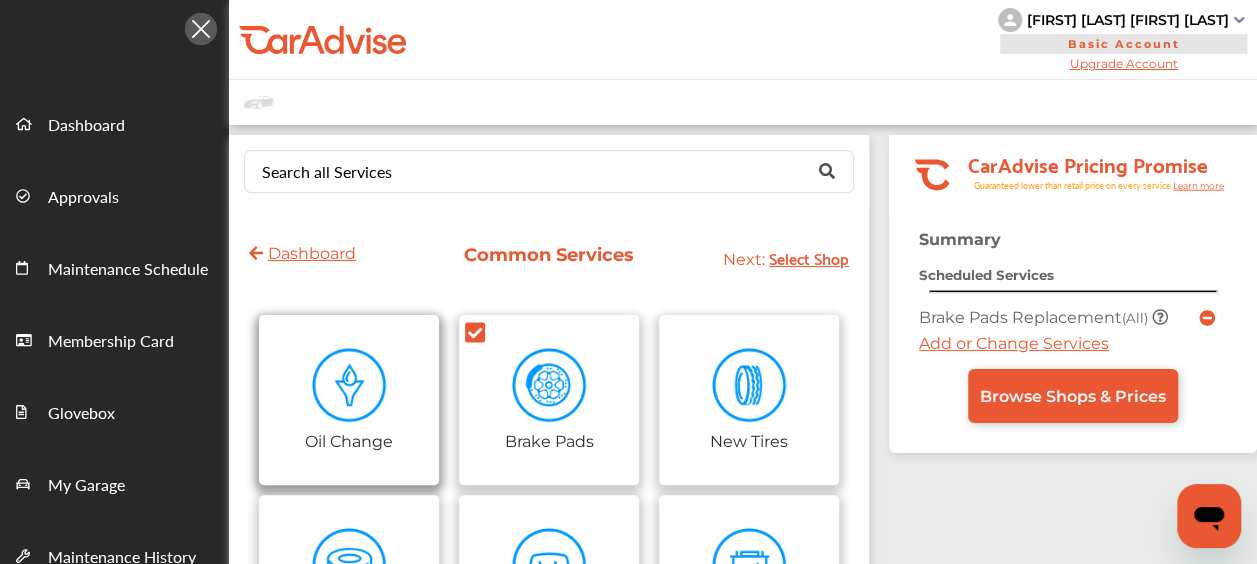 click on "Oil Change" at bounding box center [349, 400] 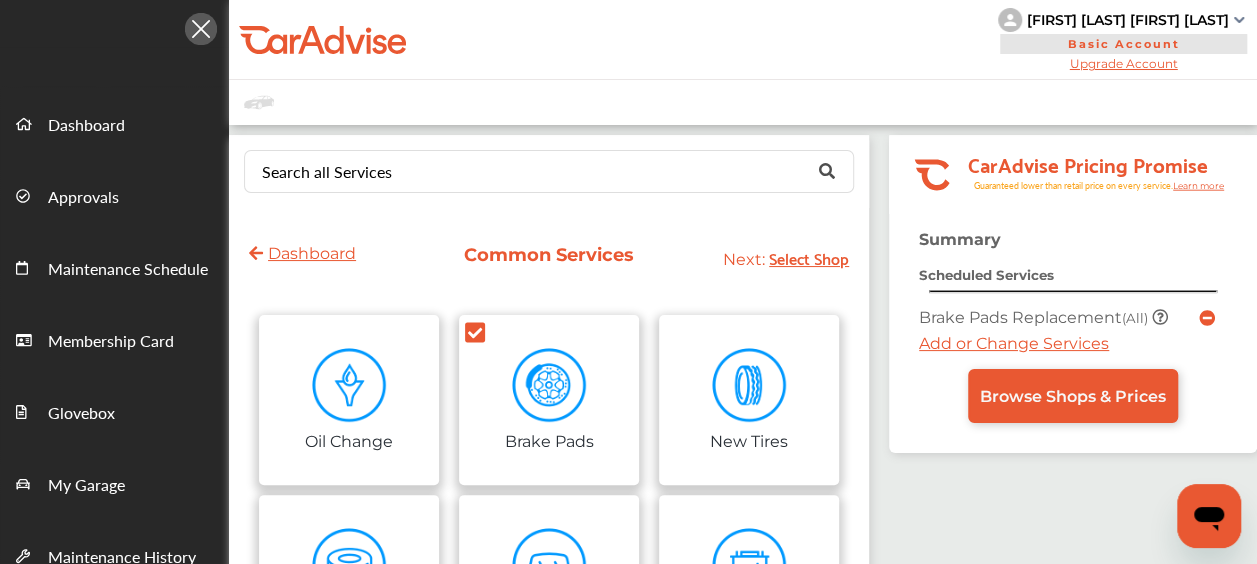 click on "Oil Change" at bounding box center (349, 400) 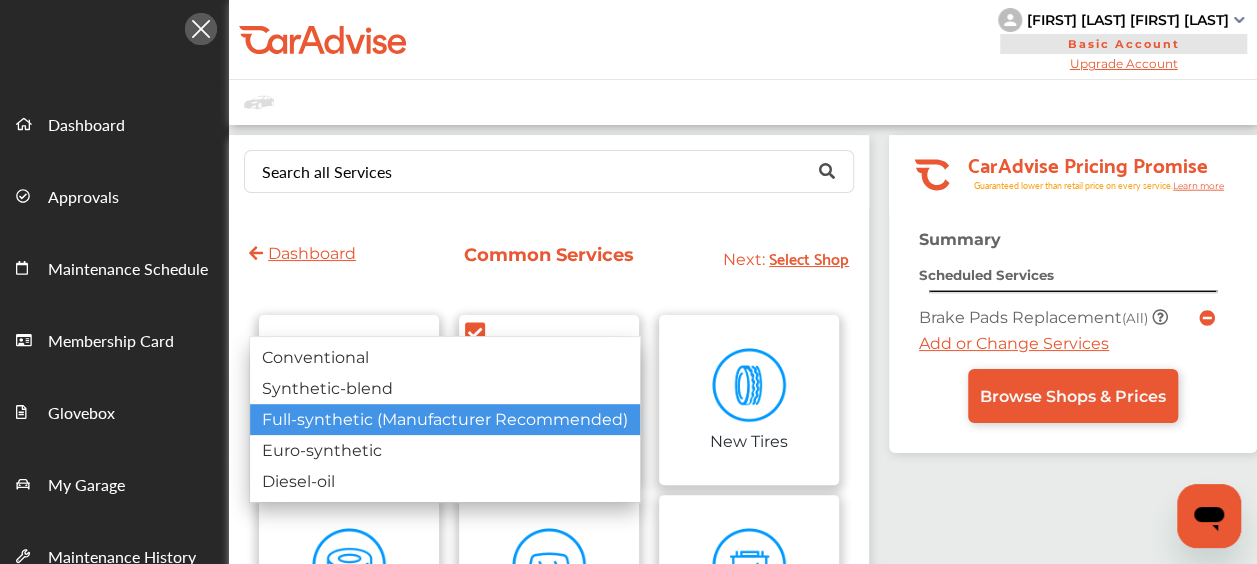 click on "Full-synthetic (Manufacturer Recommended)" at bounding box center [445, 419] 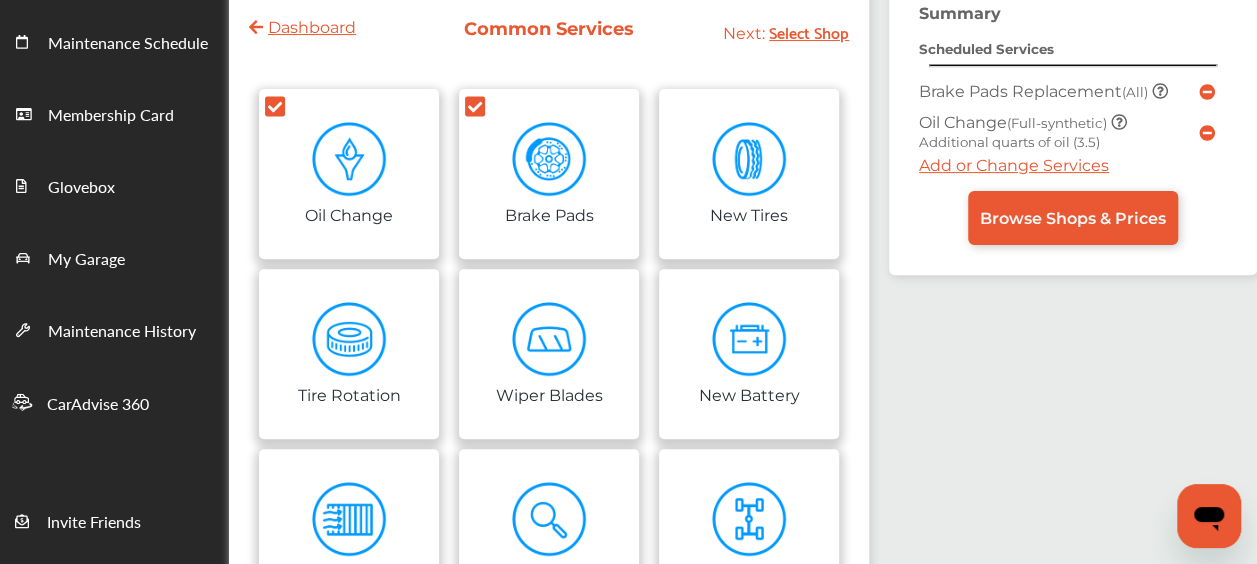 scroll, scrollTop: 227, scrollLeft: 0, axis: vertical 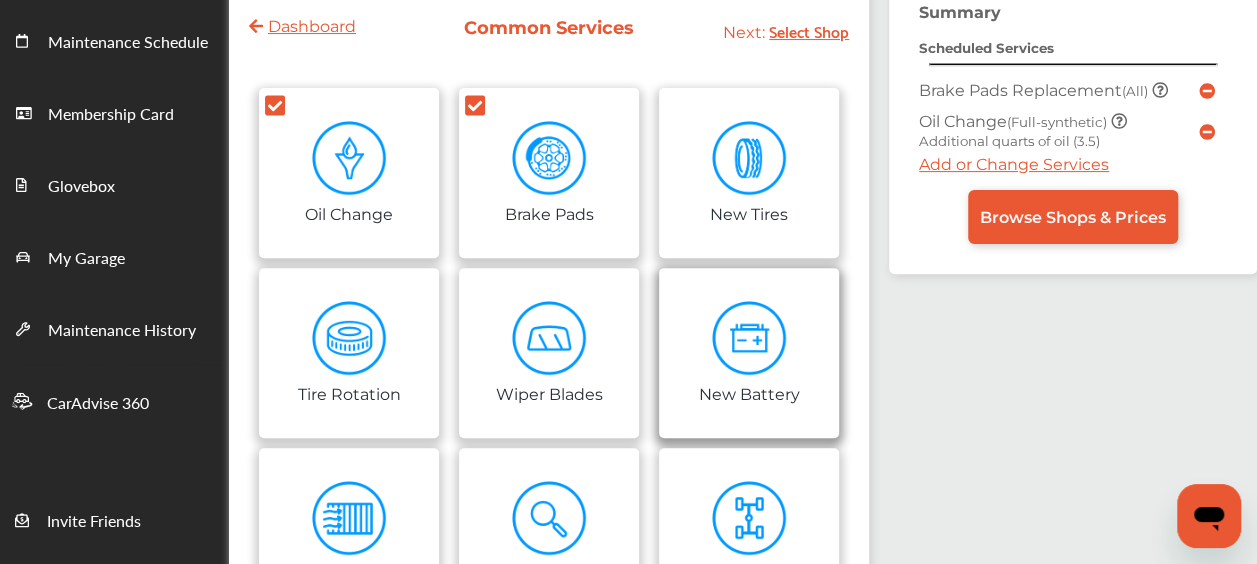 click at bounding box center [749, 338] 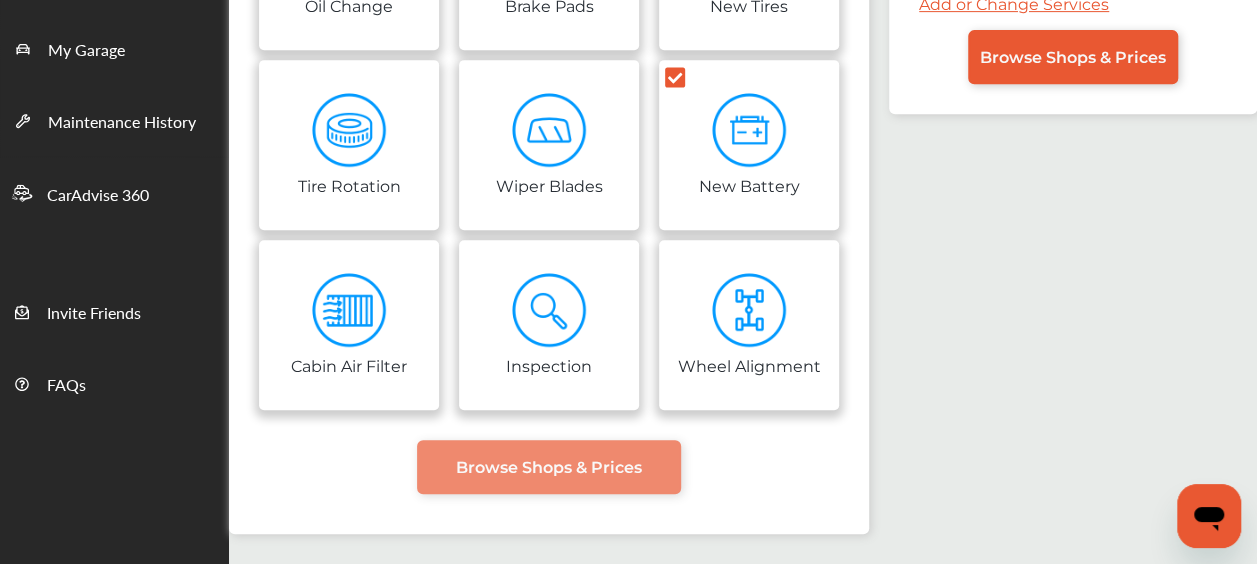 scroll, scrollTop: 439, scrollLeft: 0, axis: vertical 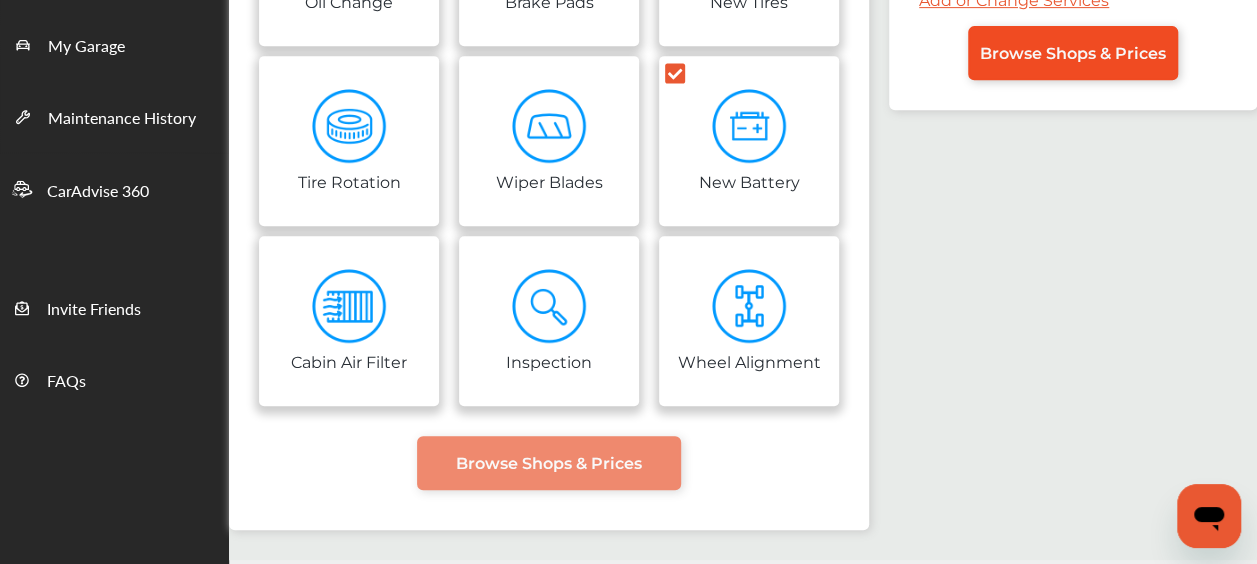 click on "Browse Shops & Prices" at bounding box center (1073, 53) 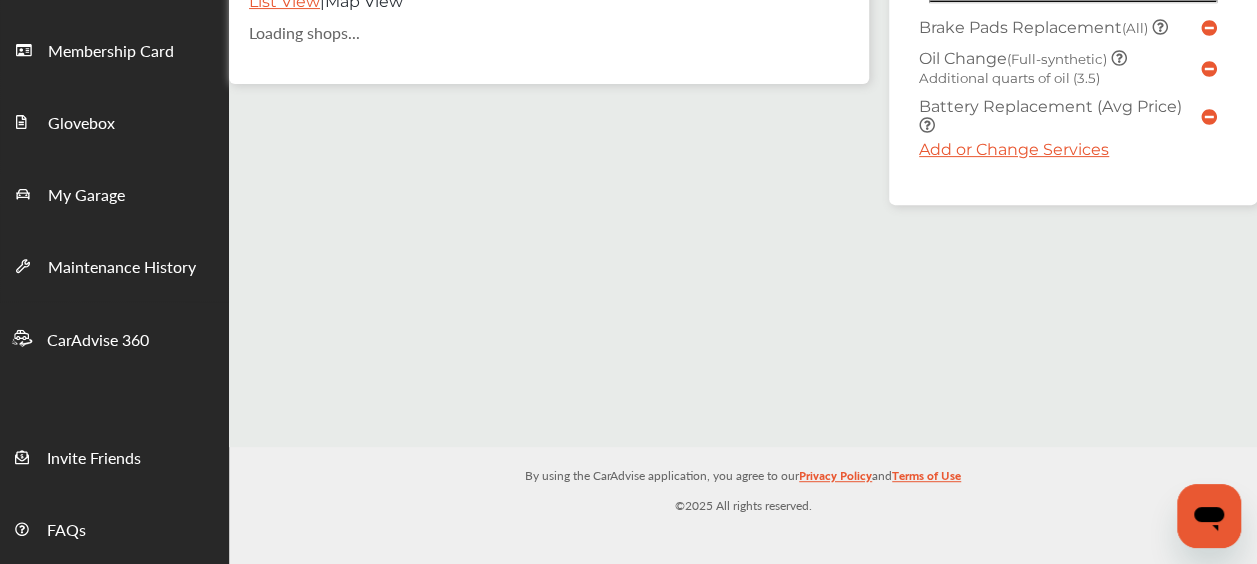 scroll, scrollTop: 0, scrollLeft: 0, axis: both 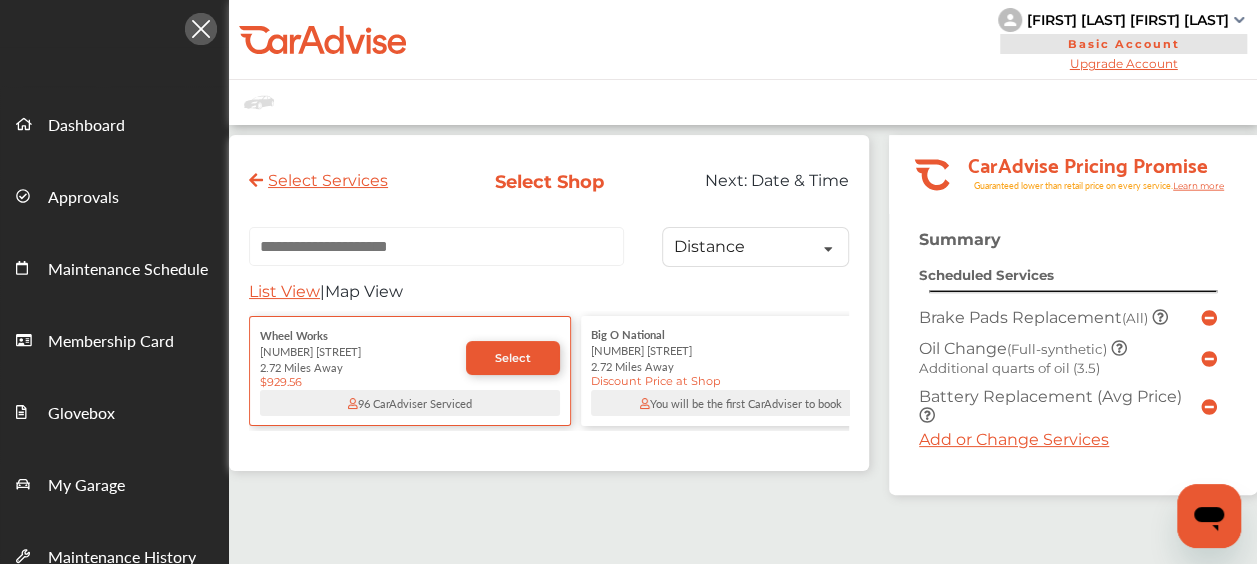 click on "CarAdviser Serviced Big O National [NUMBER] [STREET] [DISTANCE] Away" at bounding box center [743, 431] 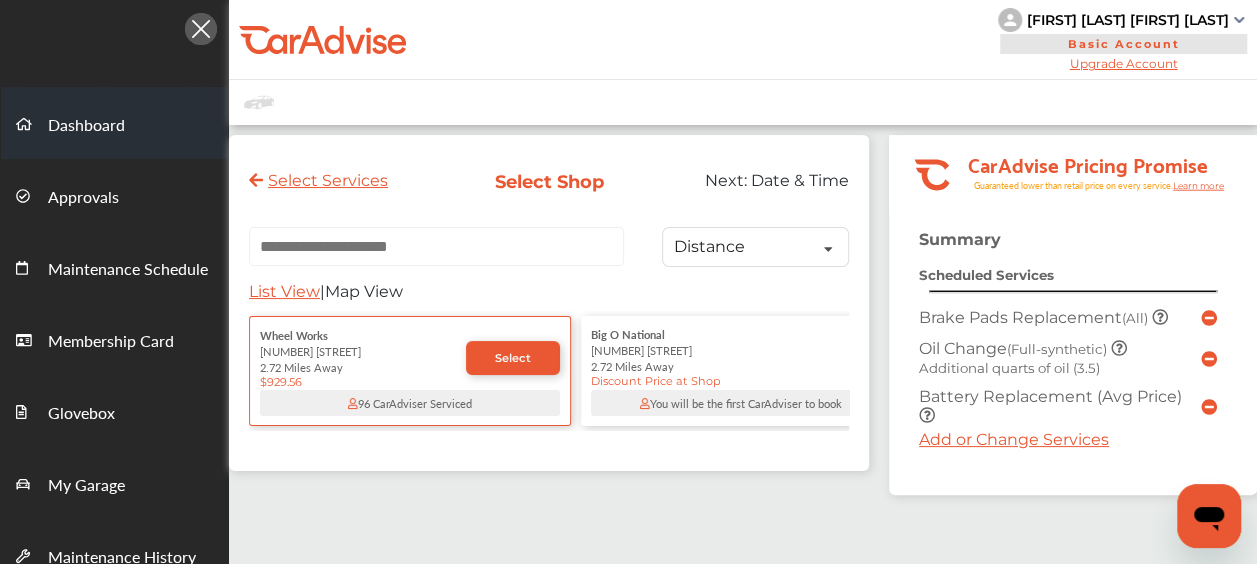 click on "Dashboard" at bounding box center [86, 126] 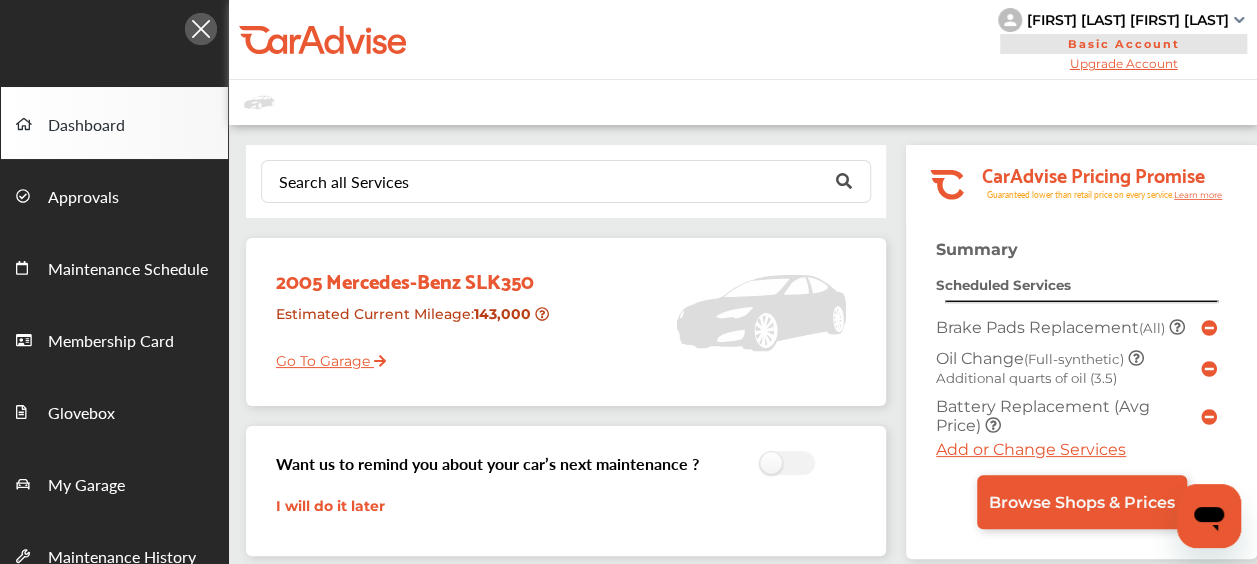 click at bounding box center (1239, 20) 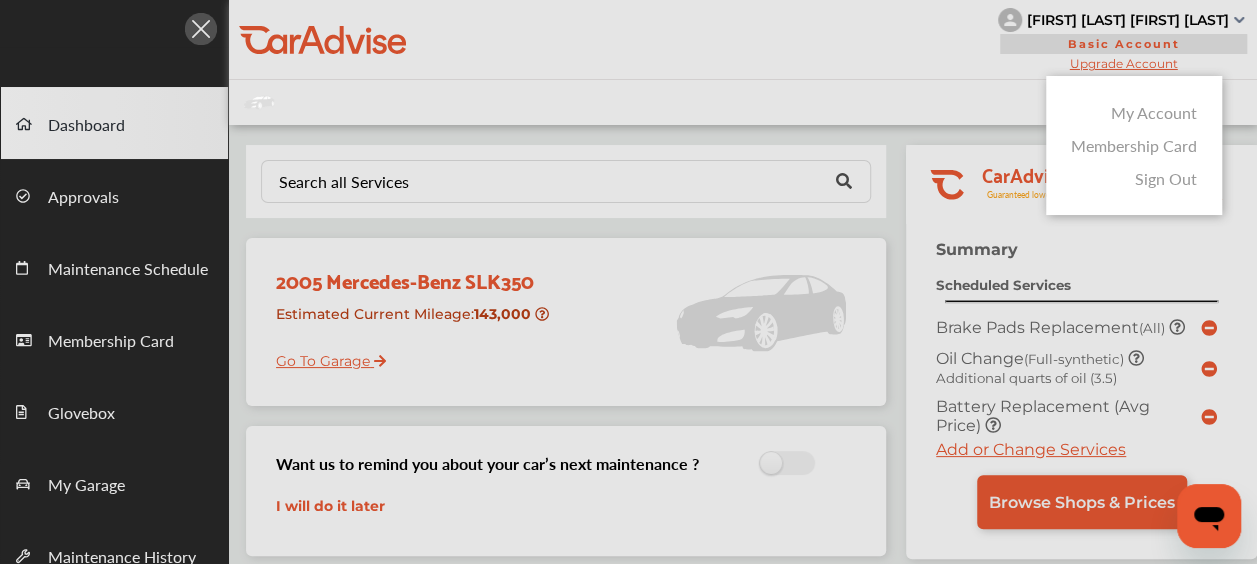 click on "My Account" at bounding box center [1154, 112] 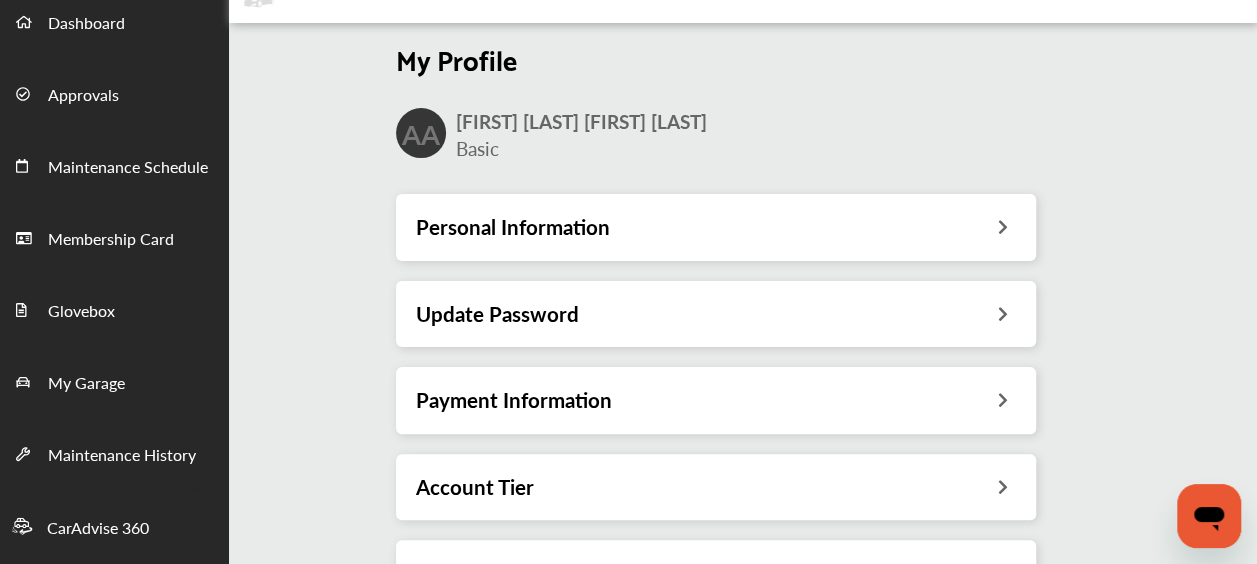 scroll, scrollTop: 101, scrollLeft: 0, axis: vertical 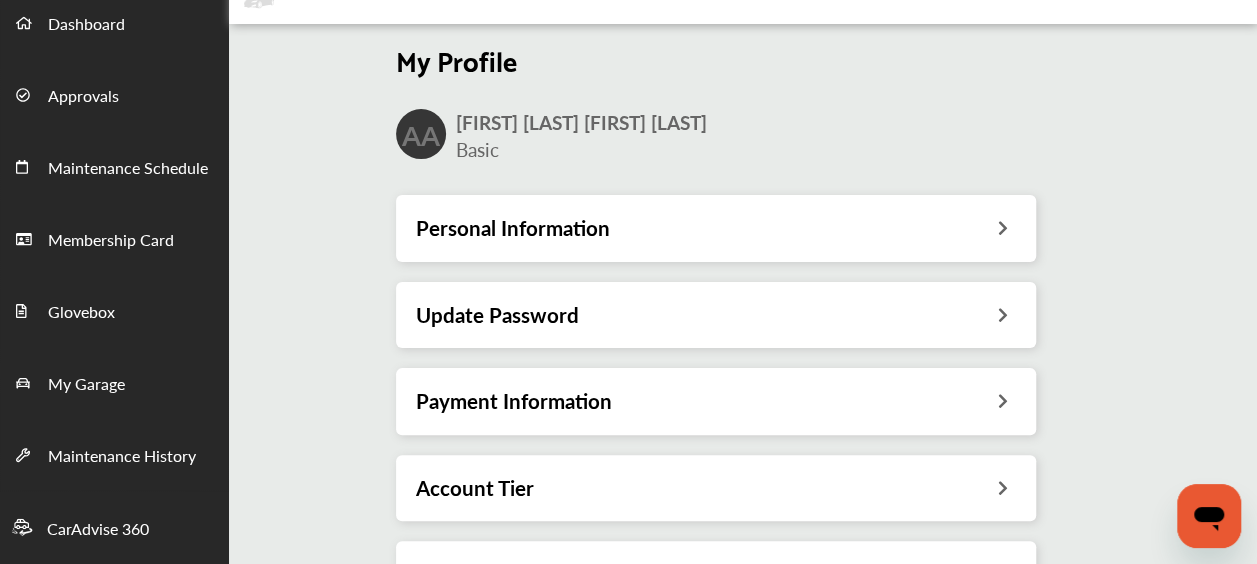 click on "Personal Information" at bounding box center [716, 228] 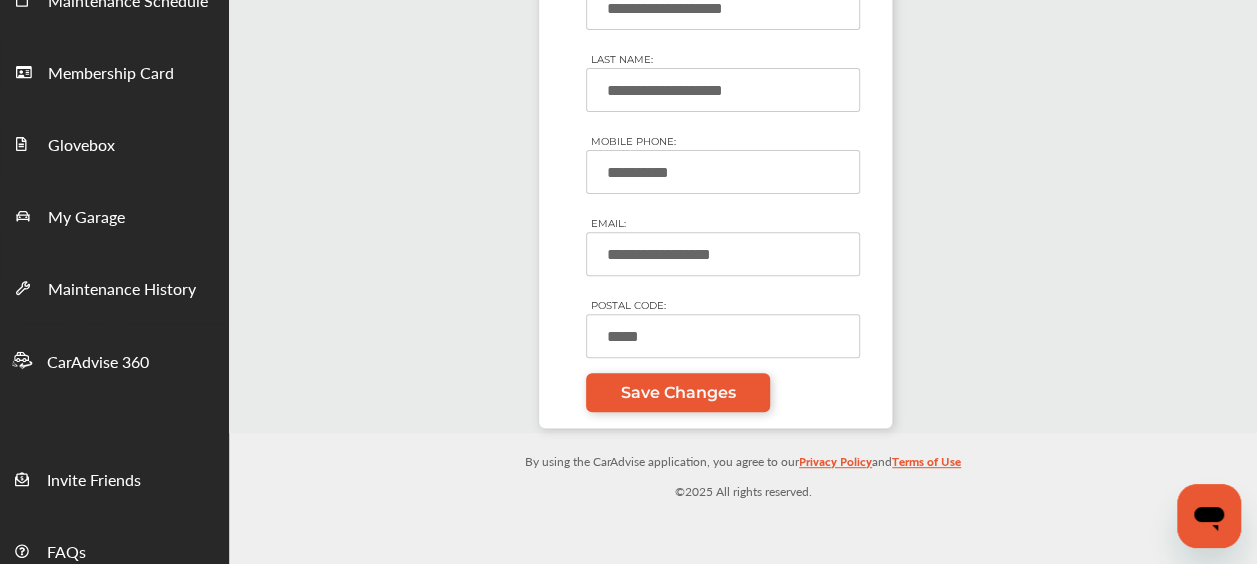 scroll, scrollTop: 288, scrollLeft: 0, axis: vertical 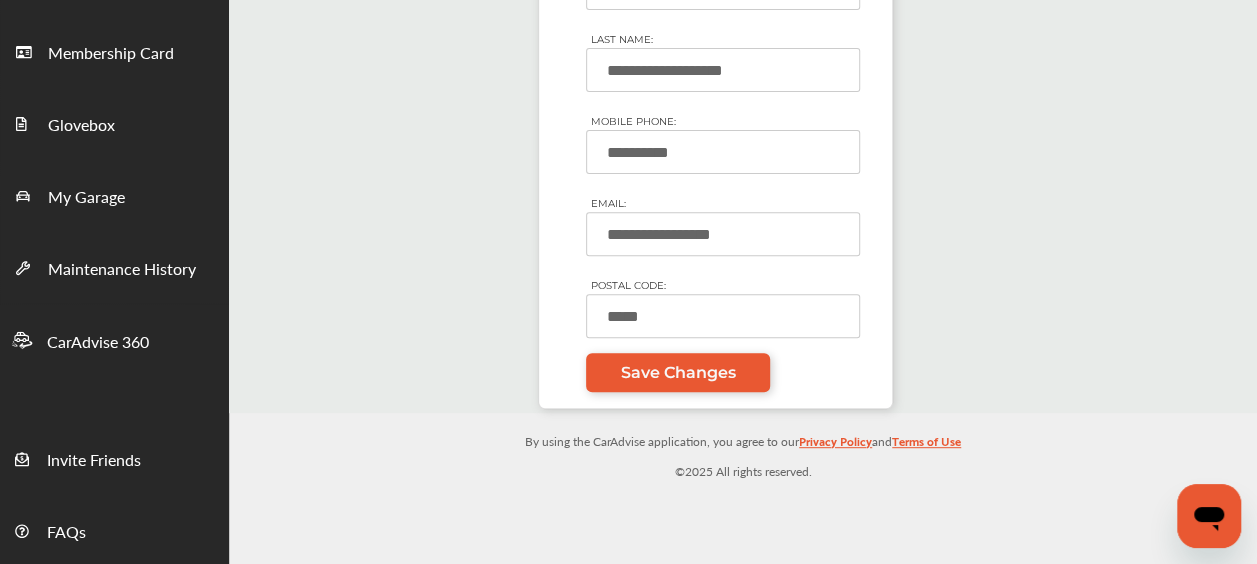 click on "**********" at bounding box center (723, 66) 